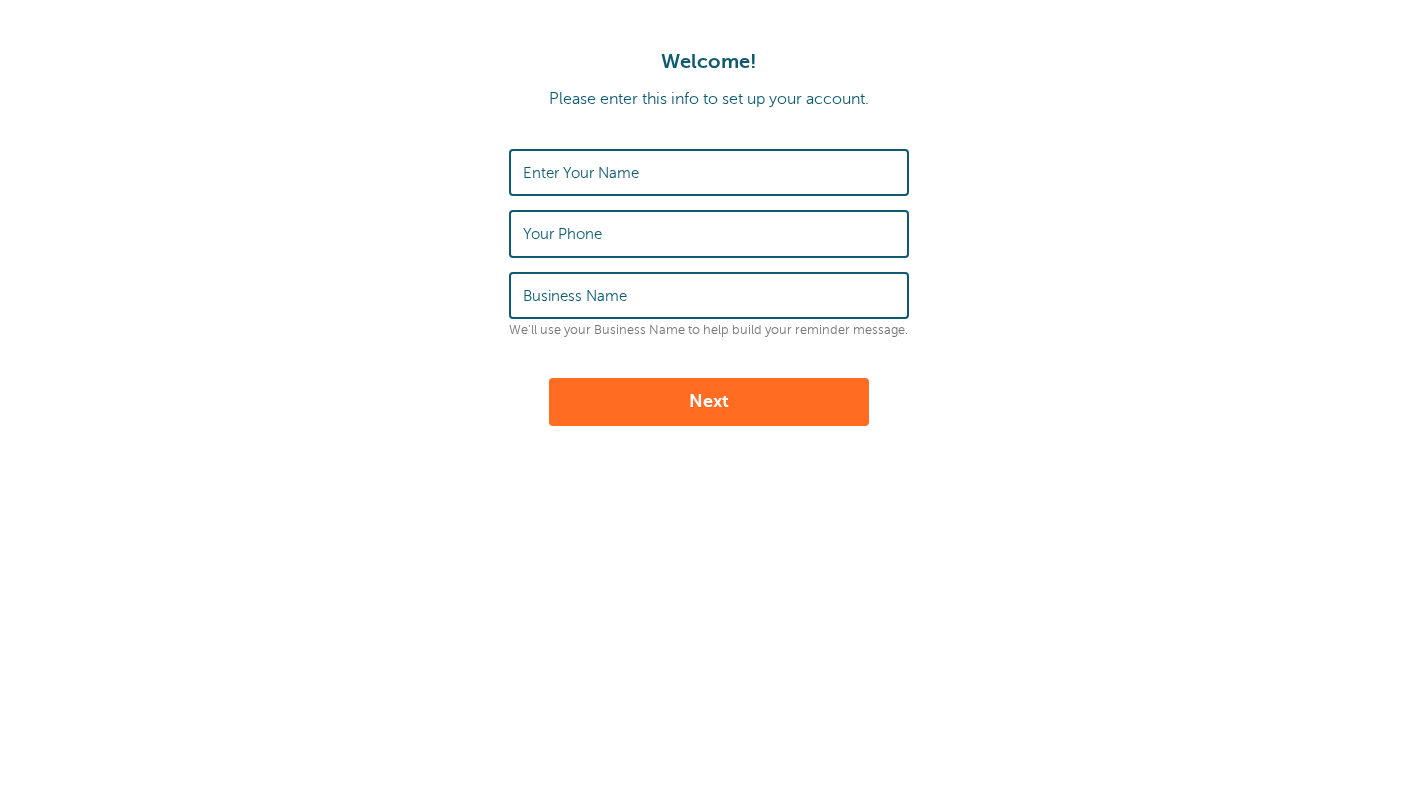scroll, scrollTop: 0, scrollLeft: 0, axis: both 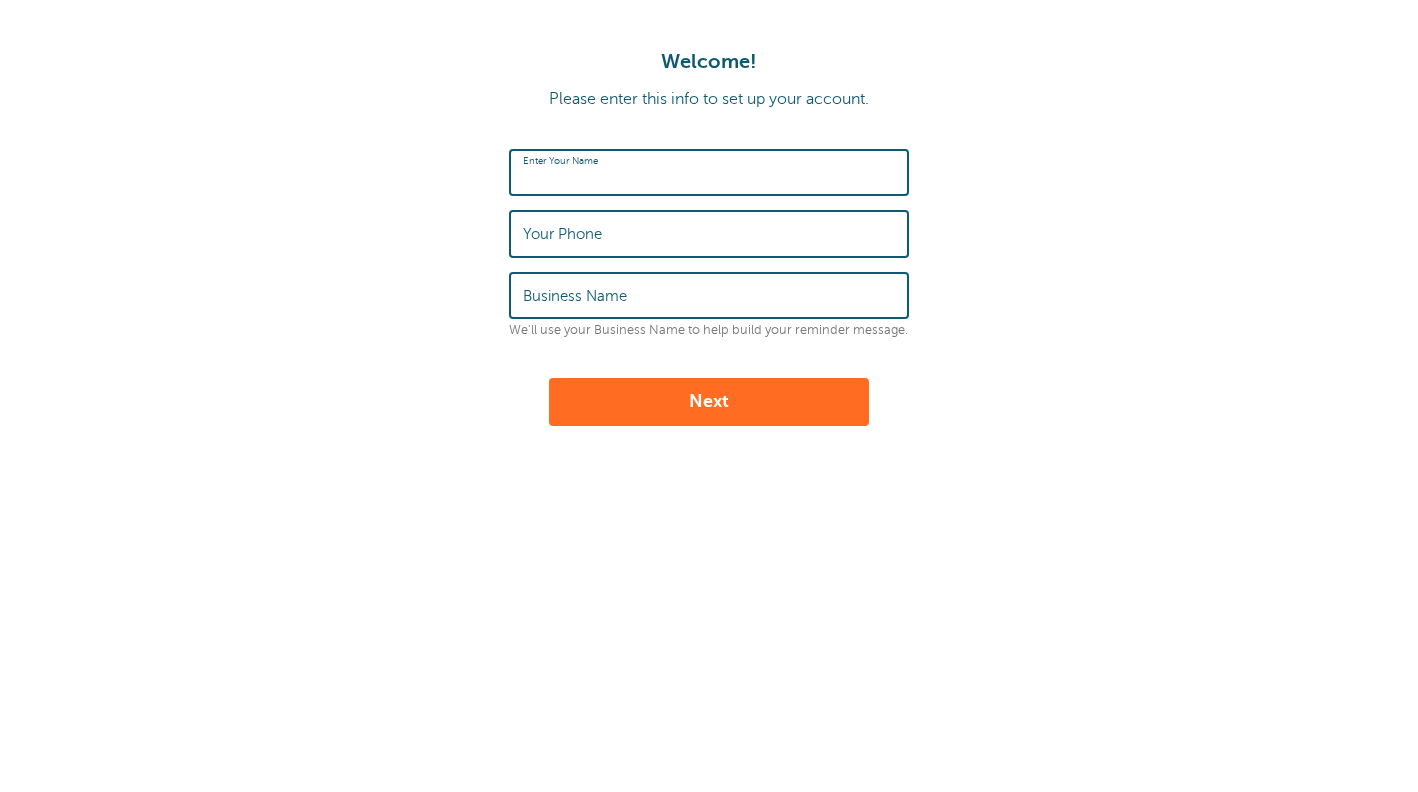 type on "Westmark" 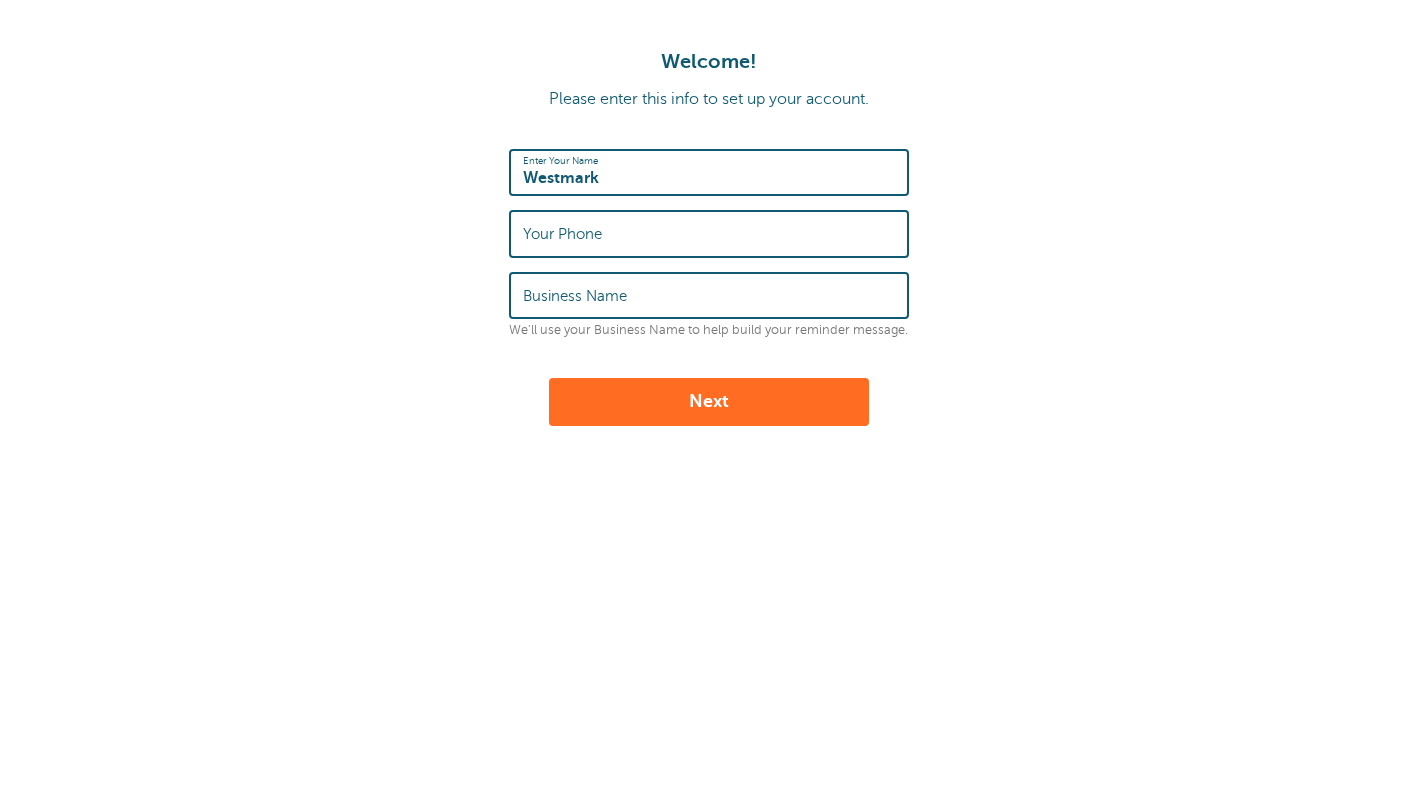 type on "2535795934" 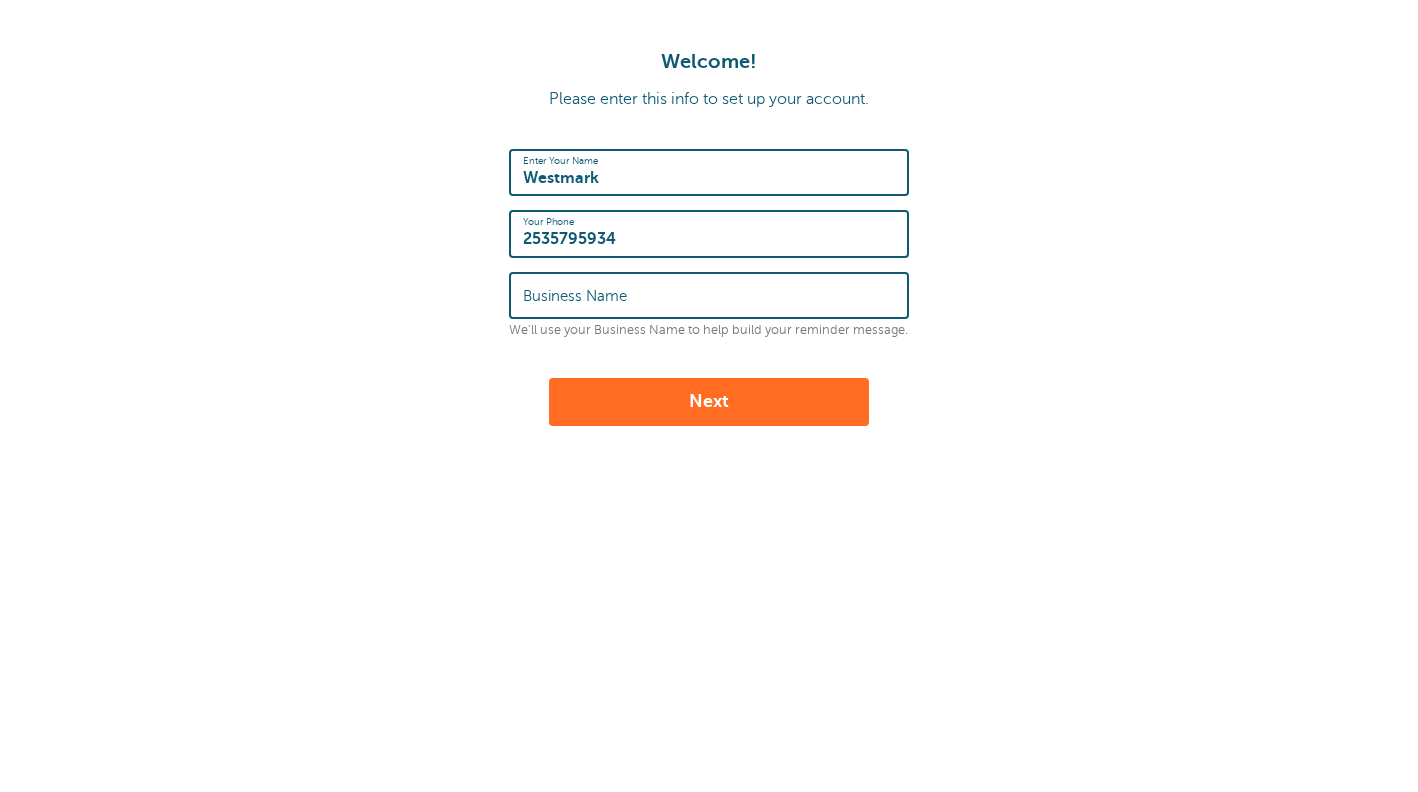 click on "Next" at bounding box center [709, 402] 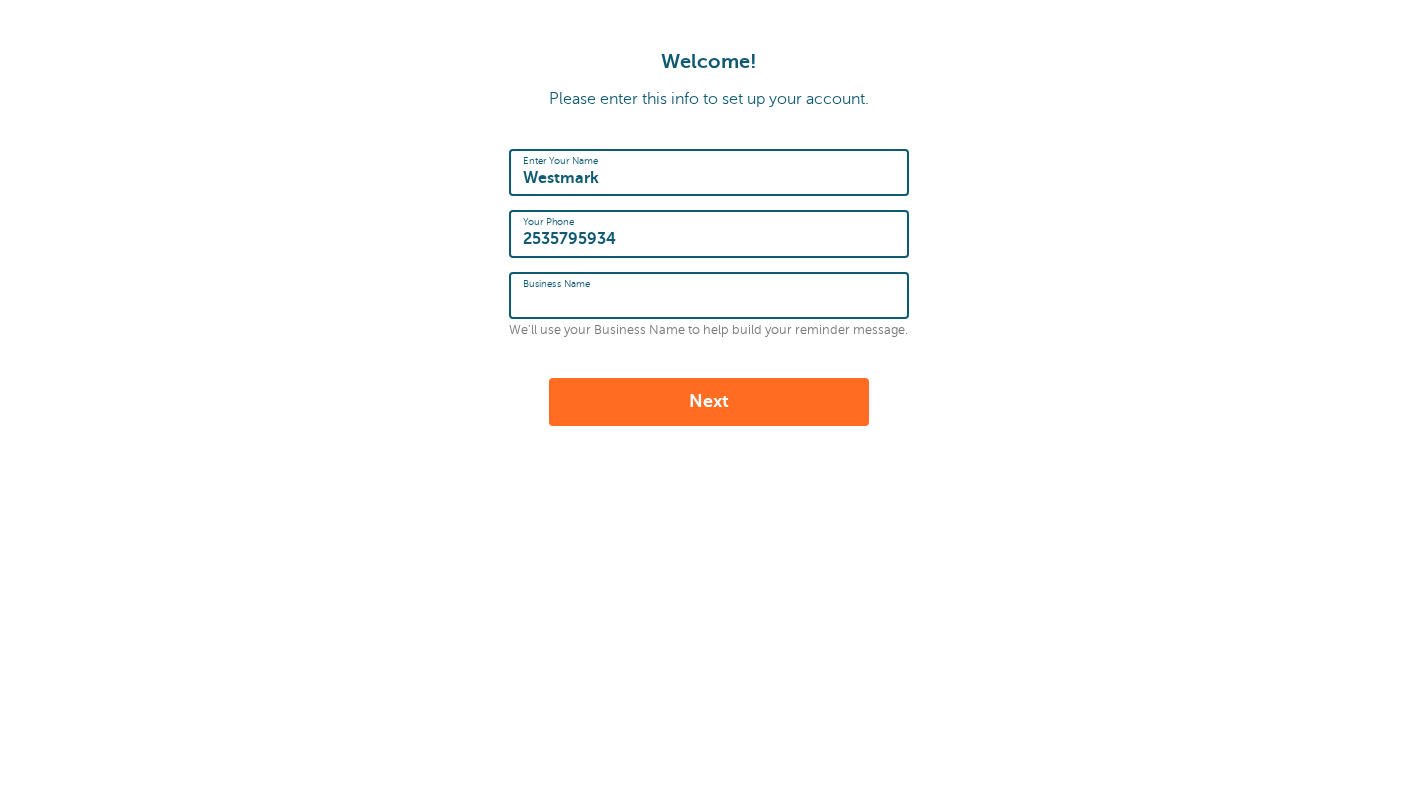 click on "Business Name" at bounding box center (709, 295) 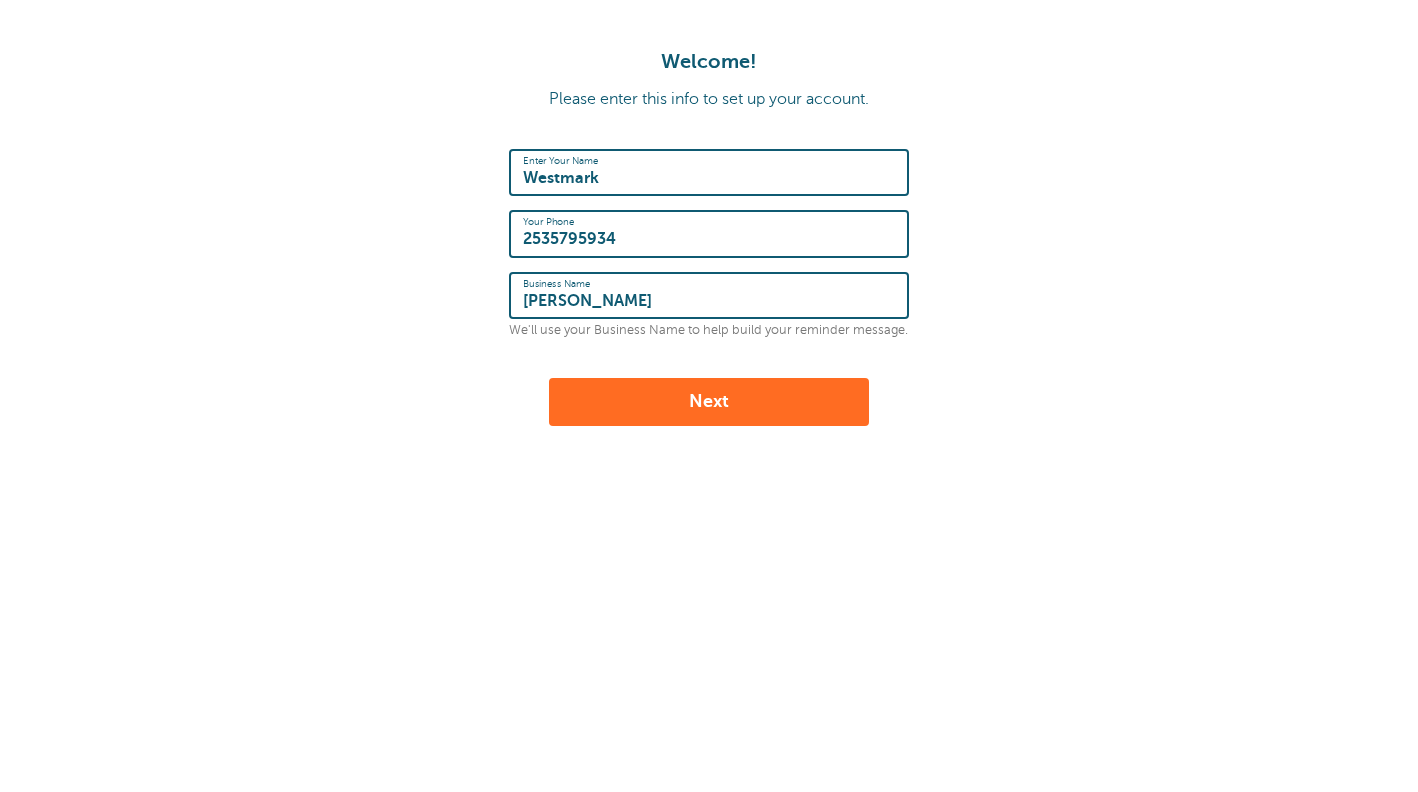 type on "Erin" 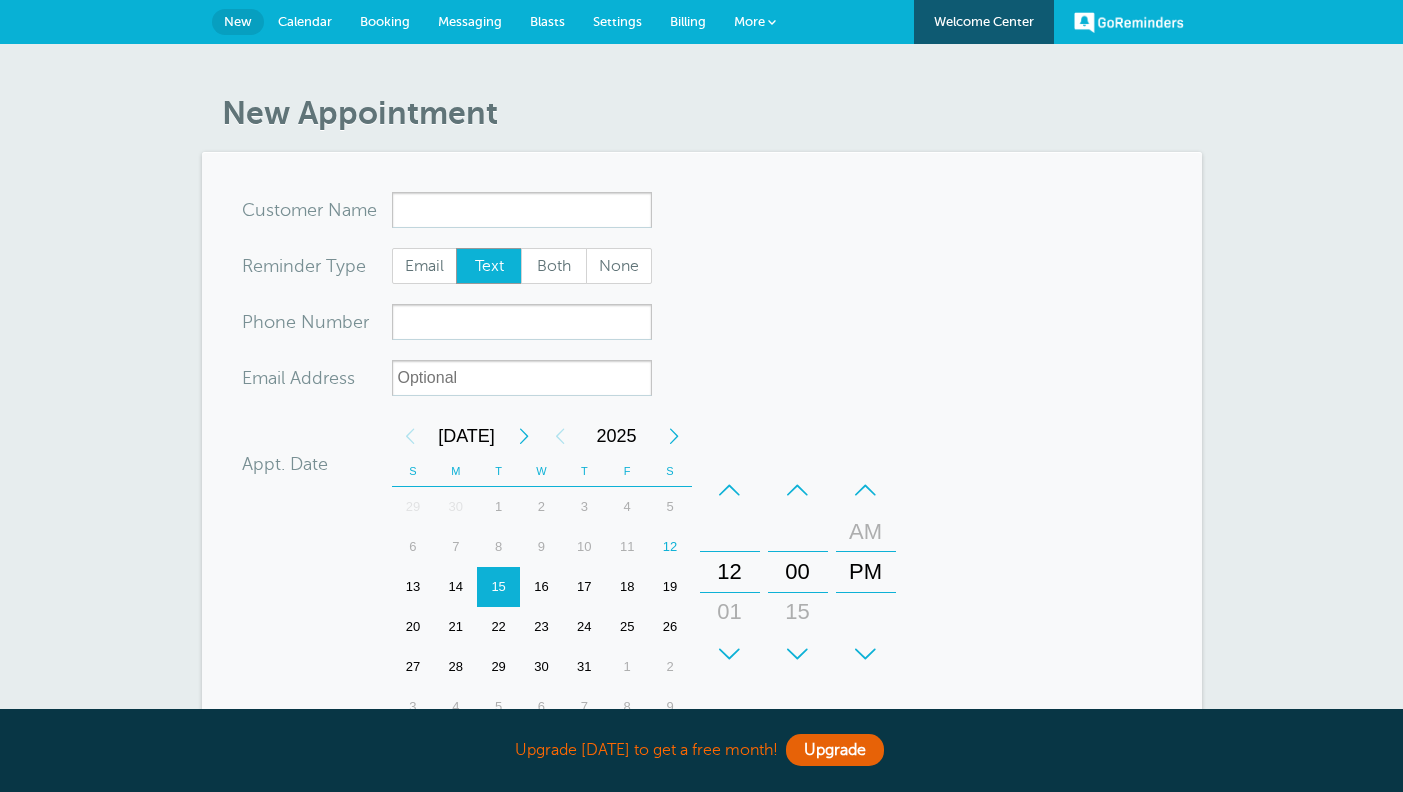 scroll, scrollTop: 0, scrollLeft: 0, axis: both 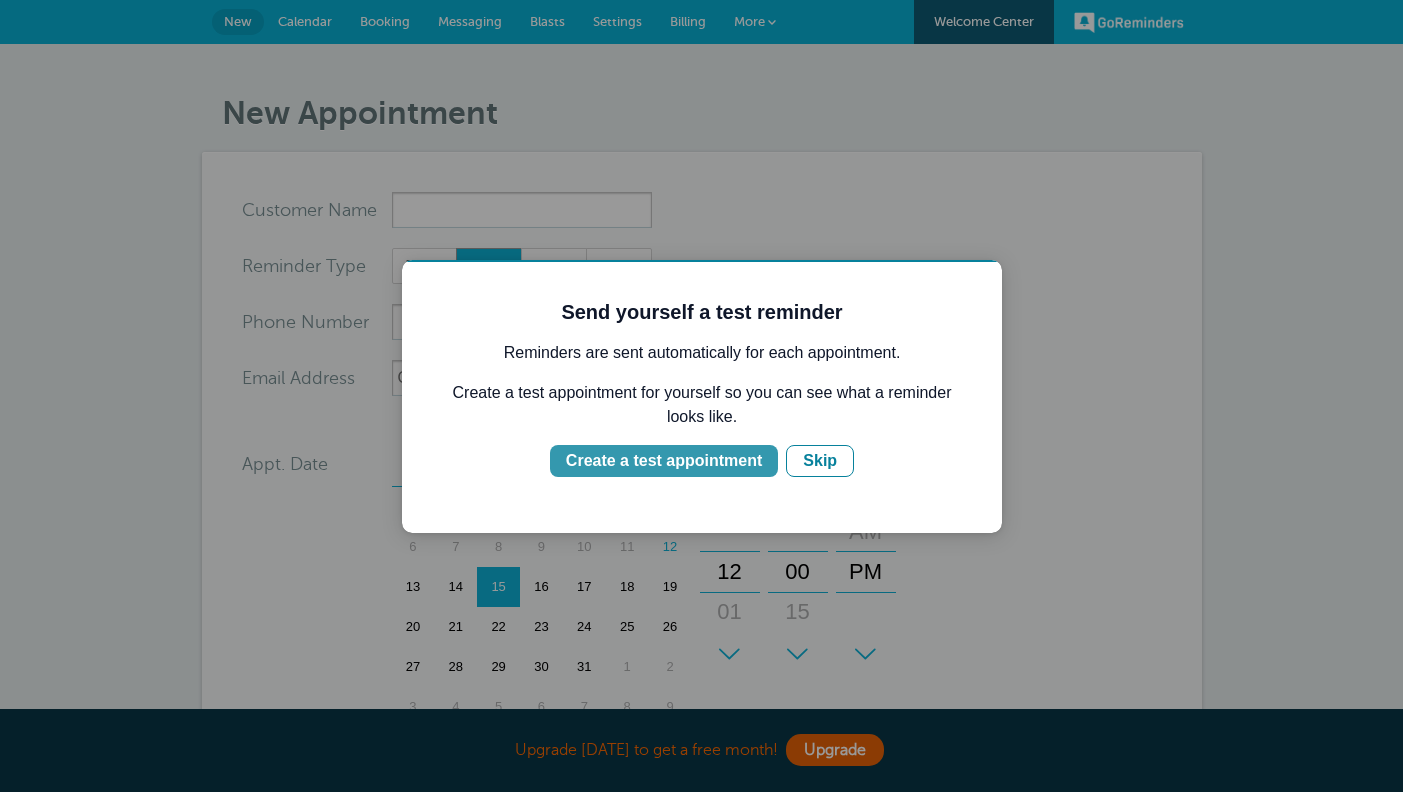 click on "Create a test appointment" at bounding box center [664, 461] 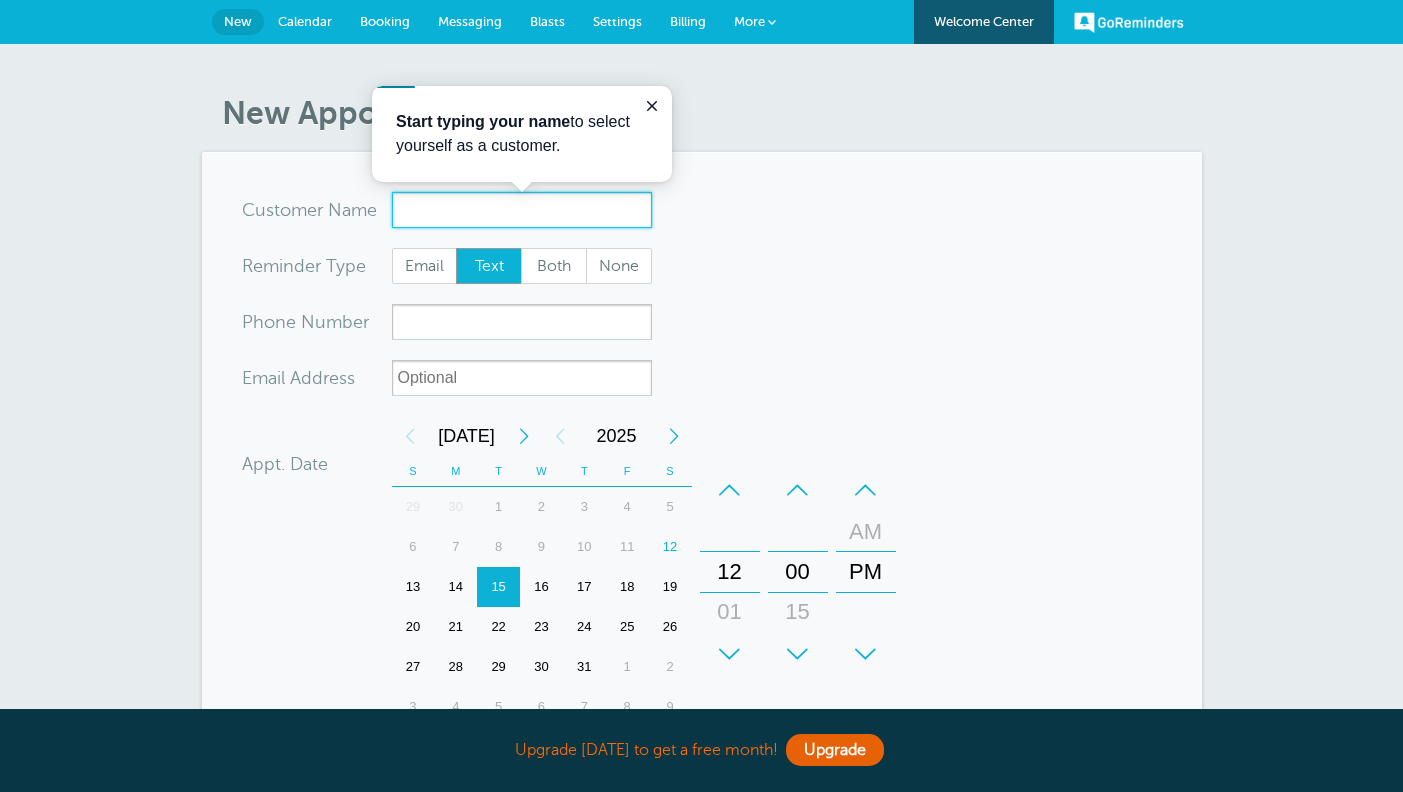 scroll, scrollTop: 0, scrollLeft: 0, axis: both 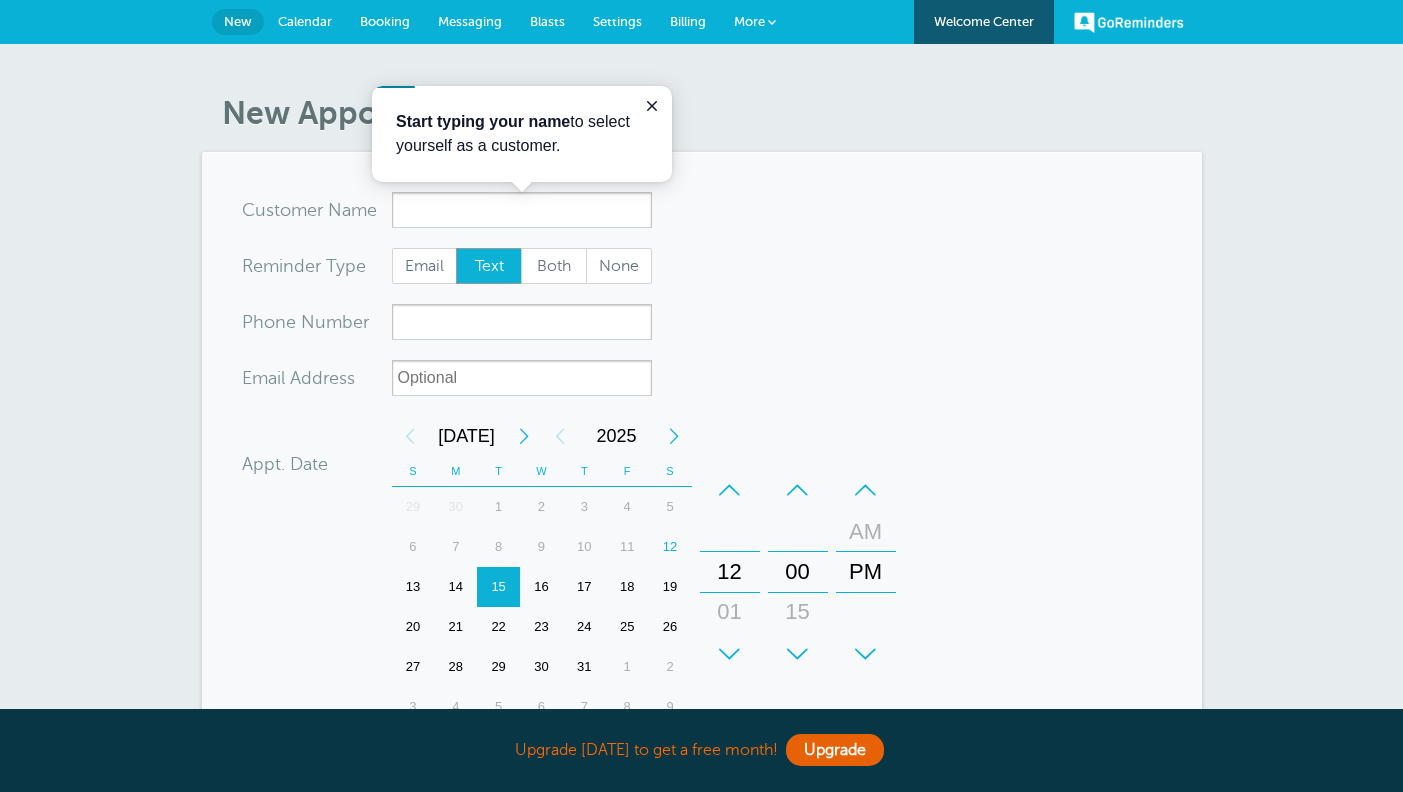 click on "You are creating a new customer. To use an existing customer select one from the autocomplete dropdown.
x-no-autofill
Cus tomer N ame
Edit
Remove
Customer TZ
--
Time zone
am/pm
24h
US/CANADA" at bounding box center [702, 602] 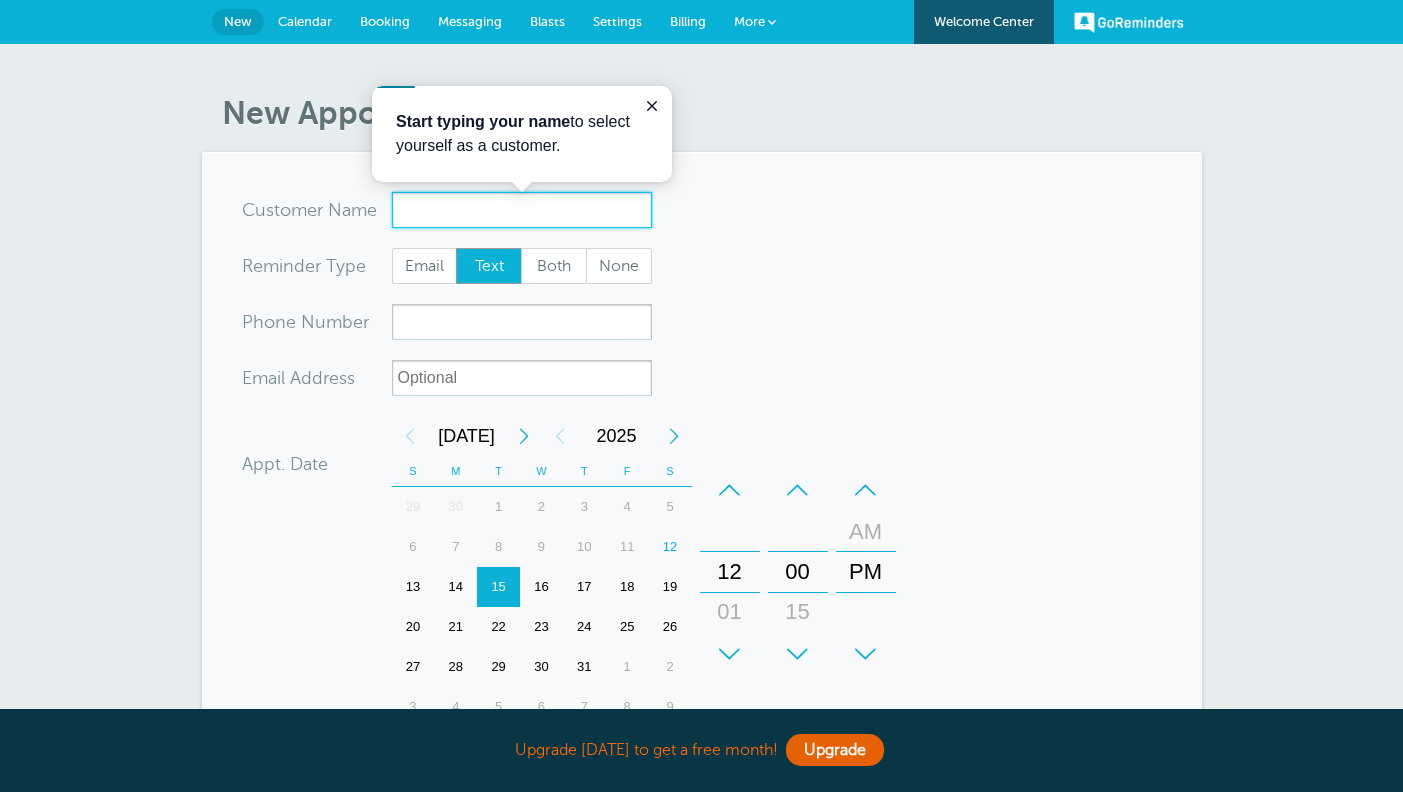 click on "x-no-autofill" at bounding box center (522, 210) 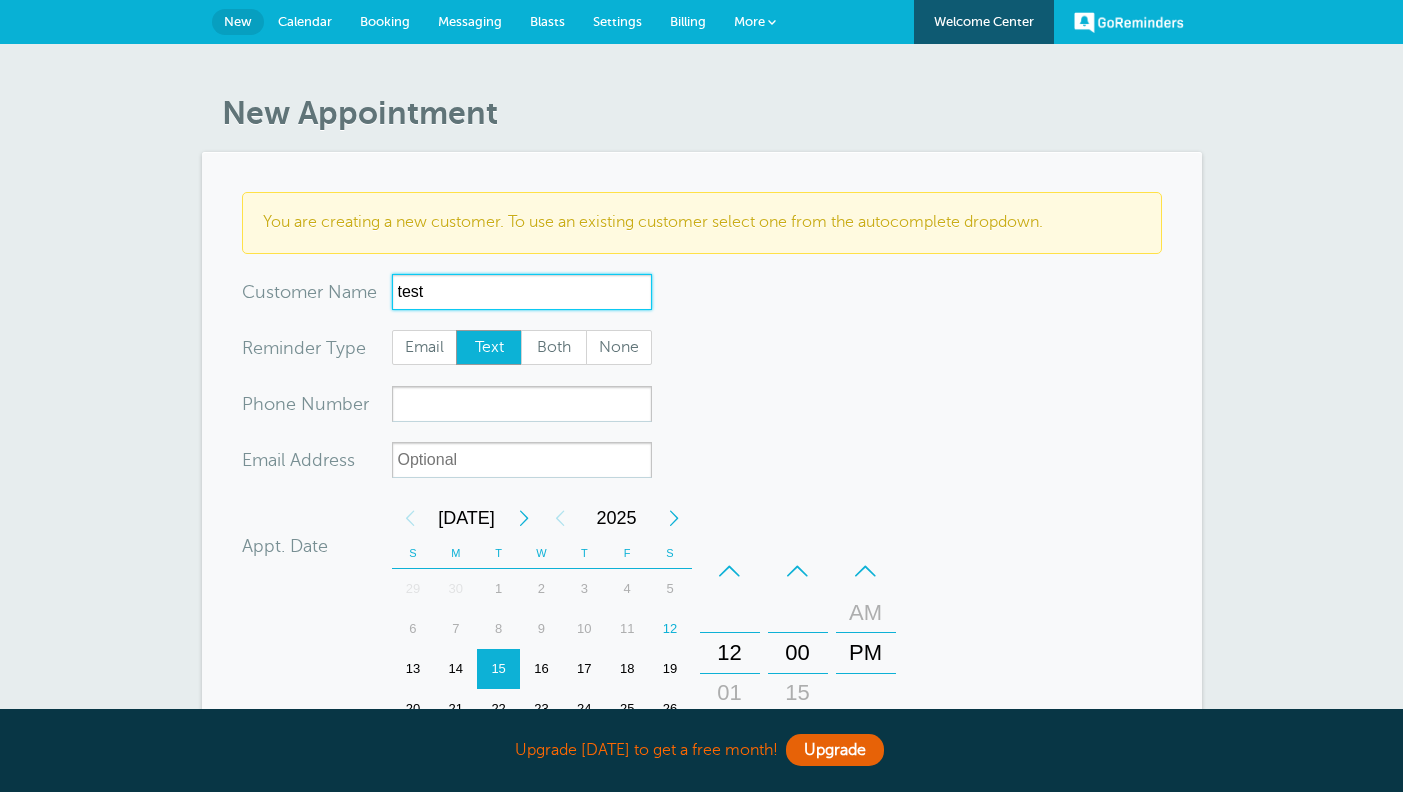 type on "test" 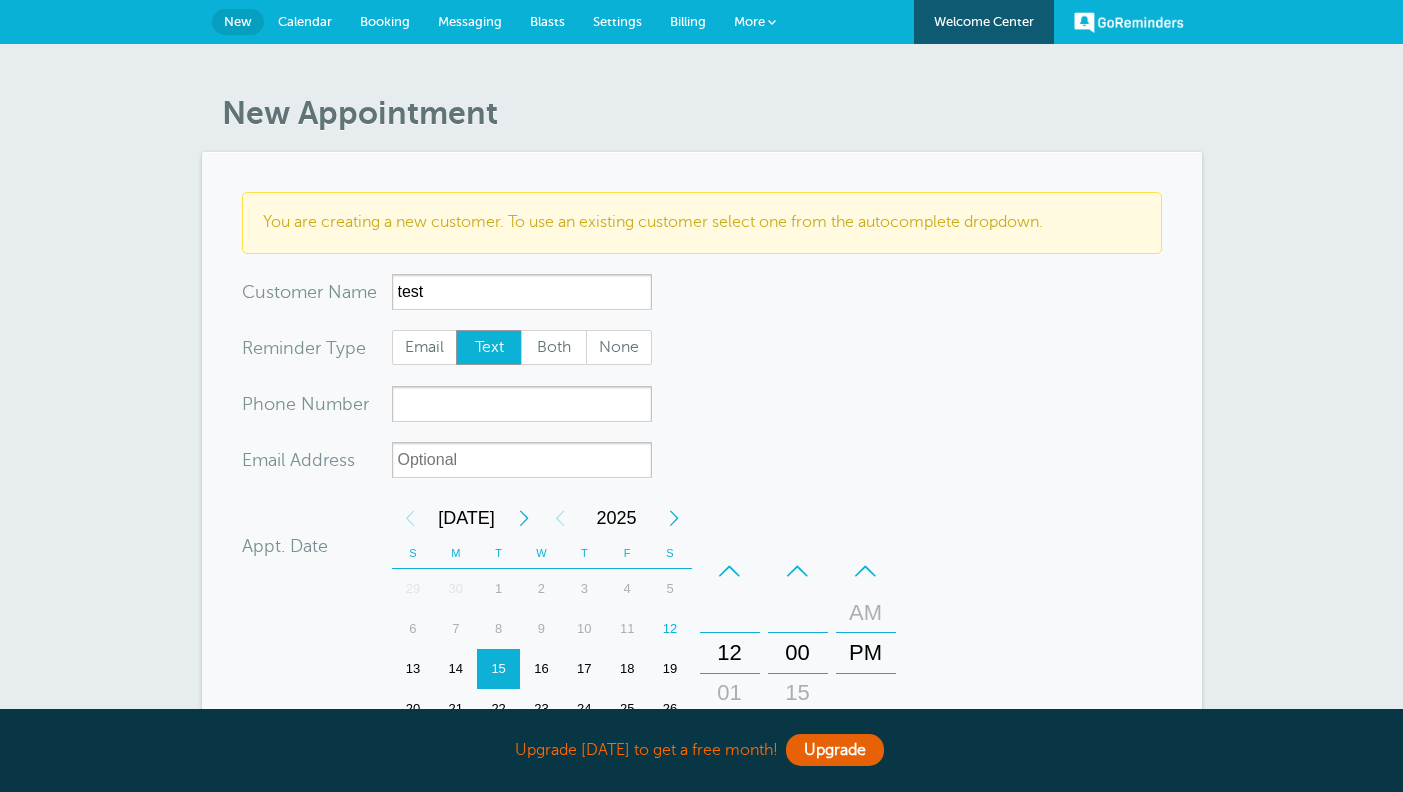 click on "You are creating a new customer. To use an existing customer select one from the autocomplete dropdown.
x-no-autofill
Cus tomer N ame
test No search results.
Edit
Remove
Customer TZ
--
Time zone
am/pm
24h
US/CANADA" at bounding box center (702, 642) 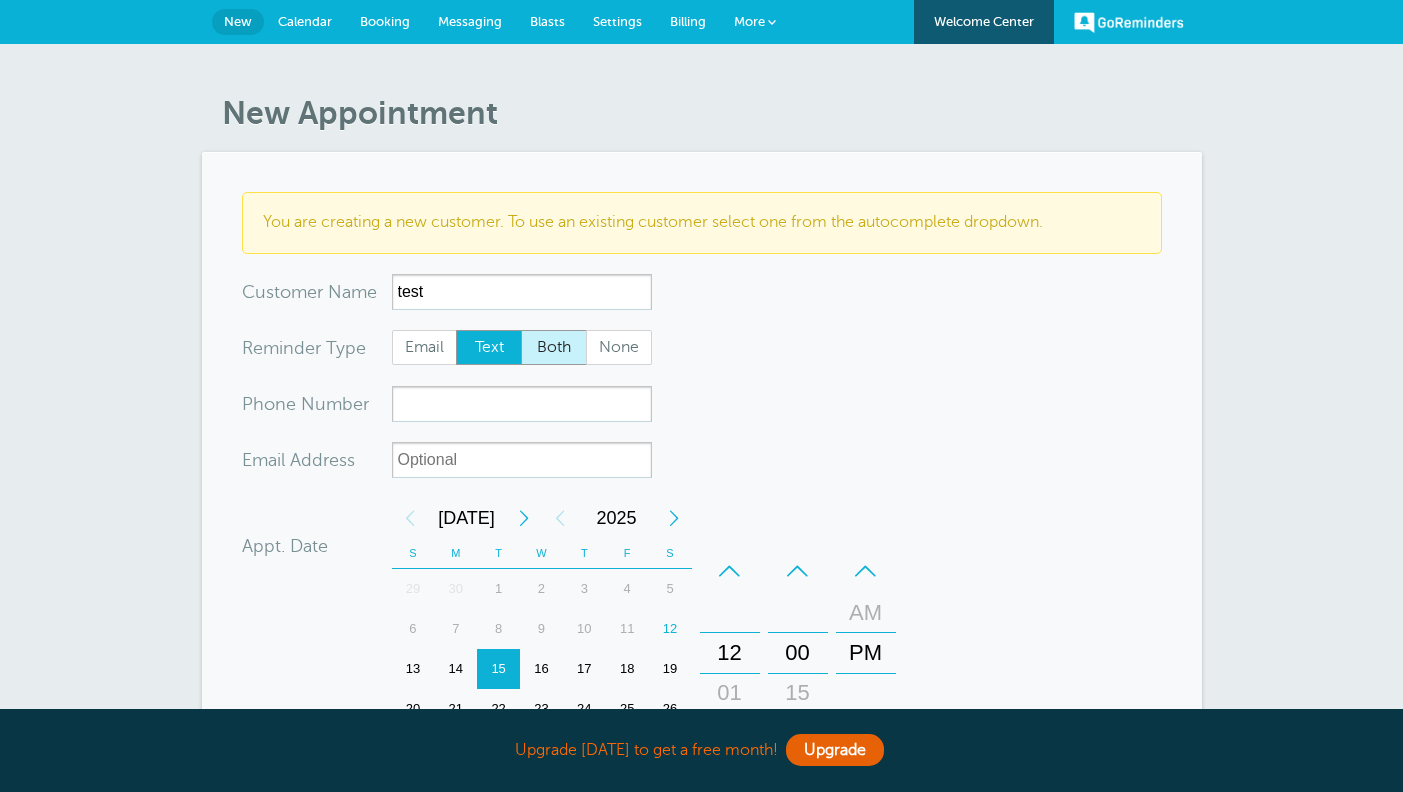 click on "Both" at bounding box center (554, 348) 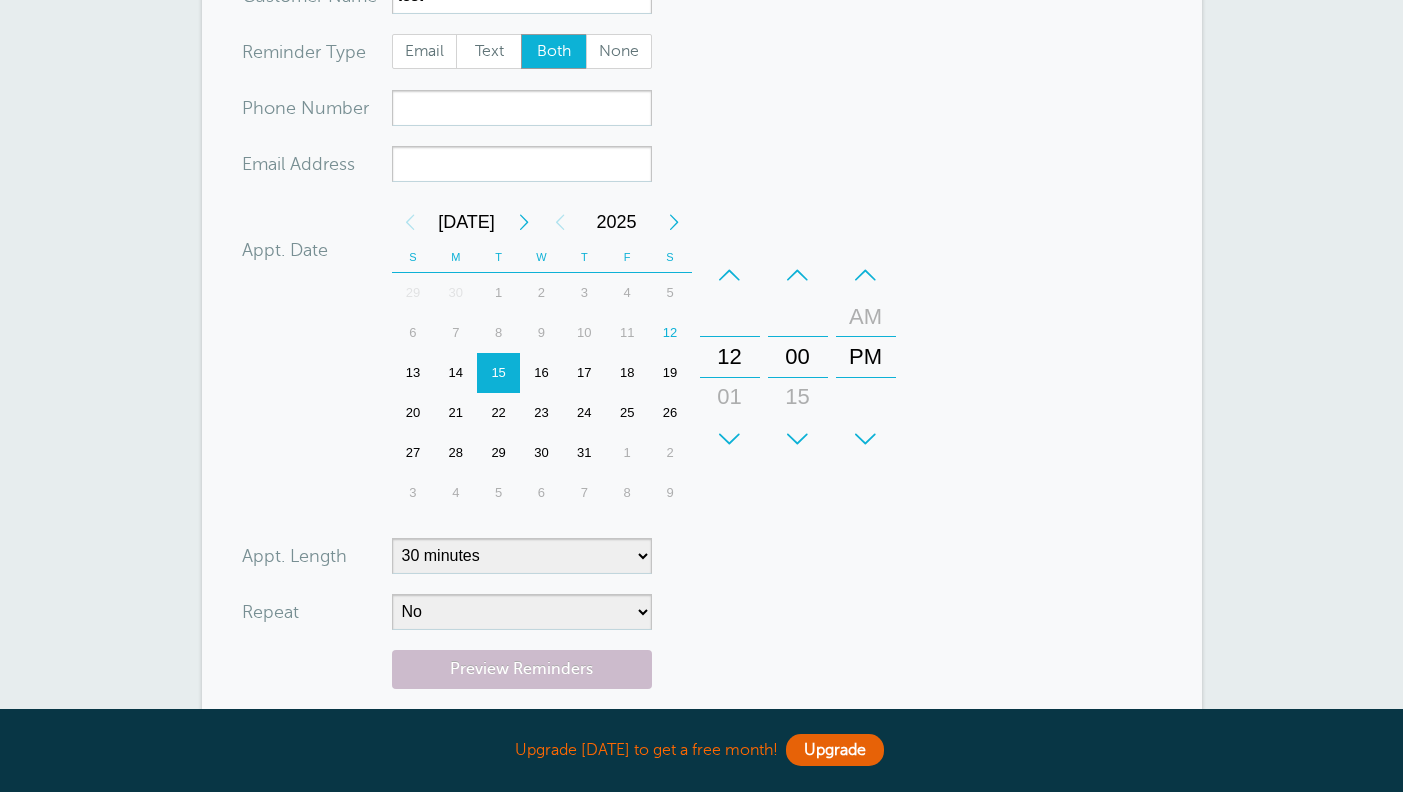 scroll, scrollTop: 300, scrollLeft: 0, axis: vertical 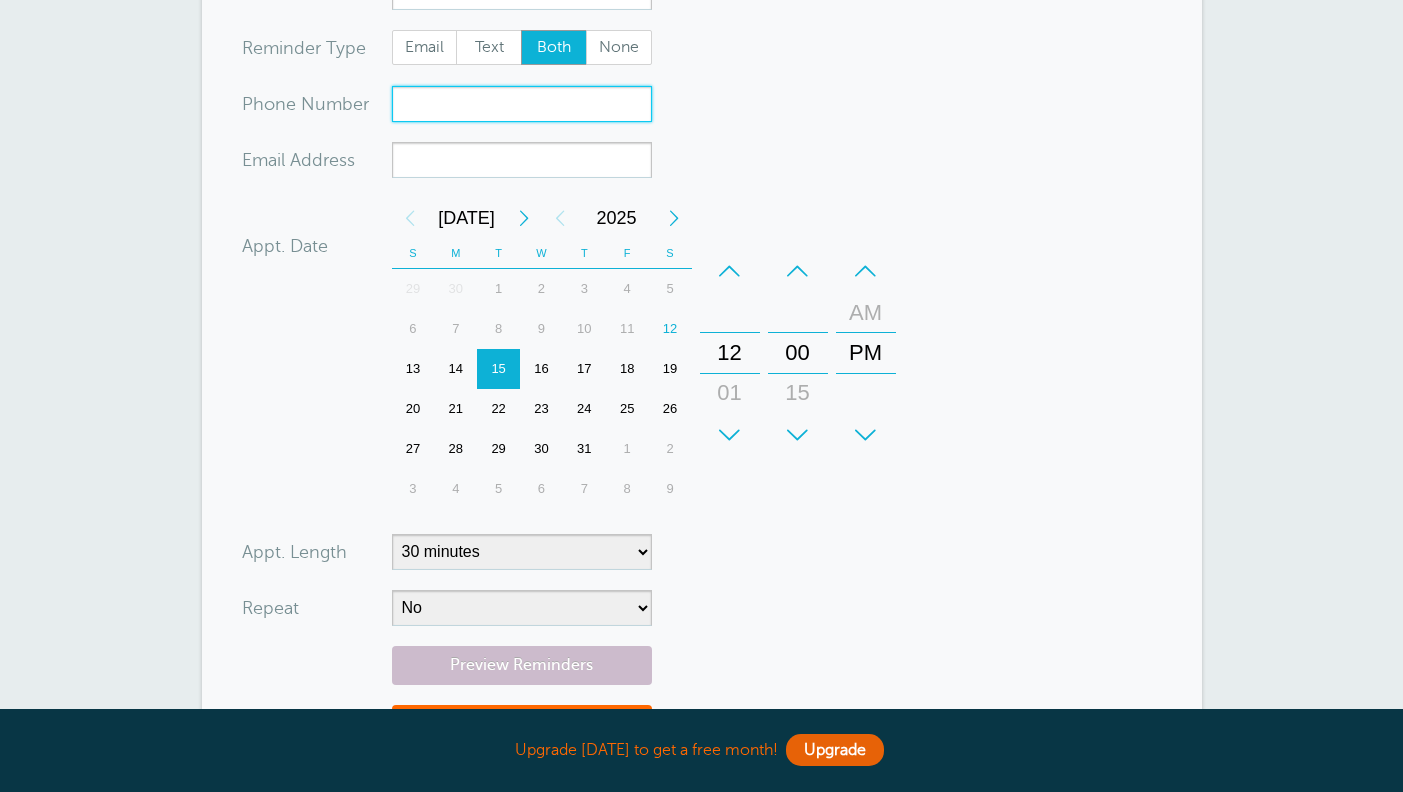 click on "xxx-no-autofill" at bounding box center [522, 104] 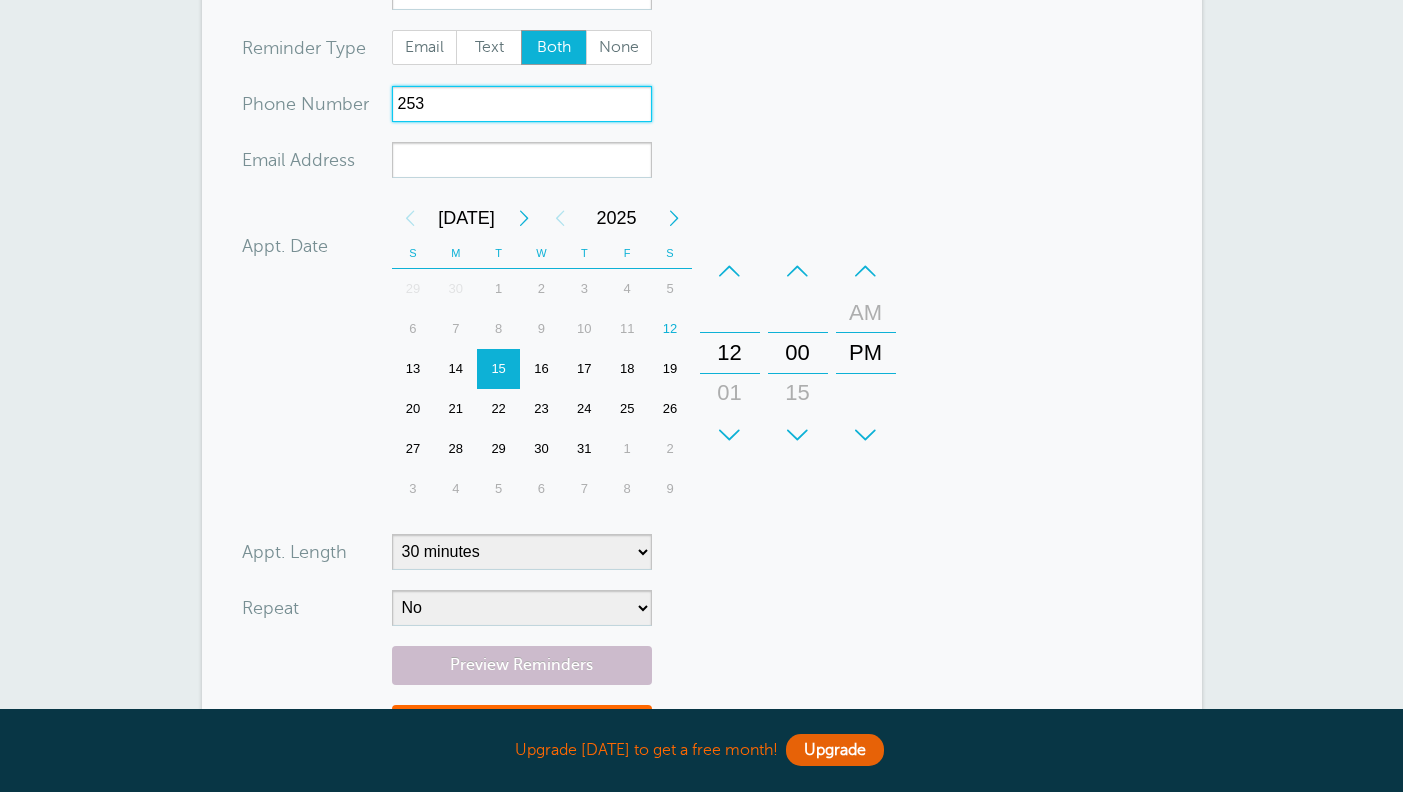 type on "253" 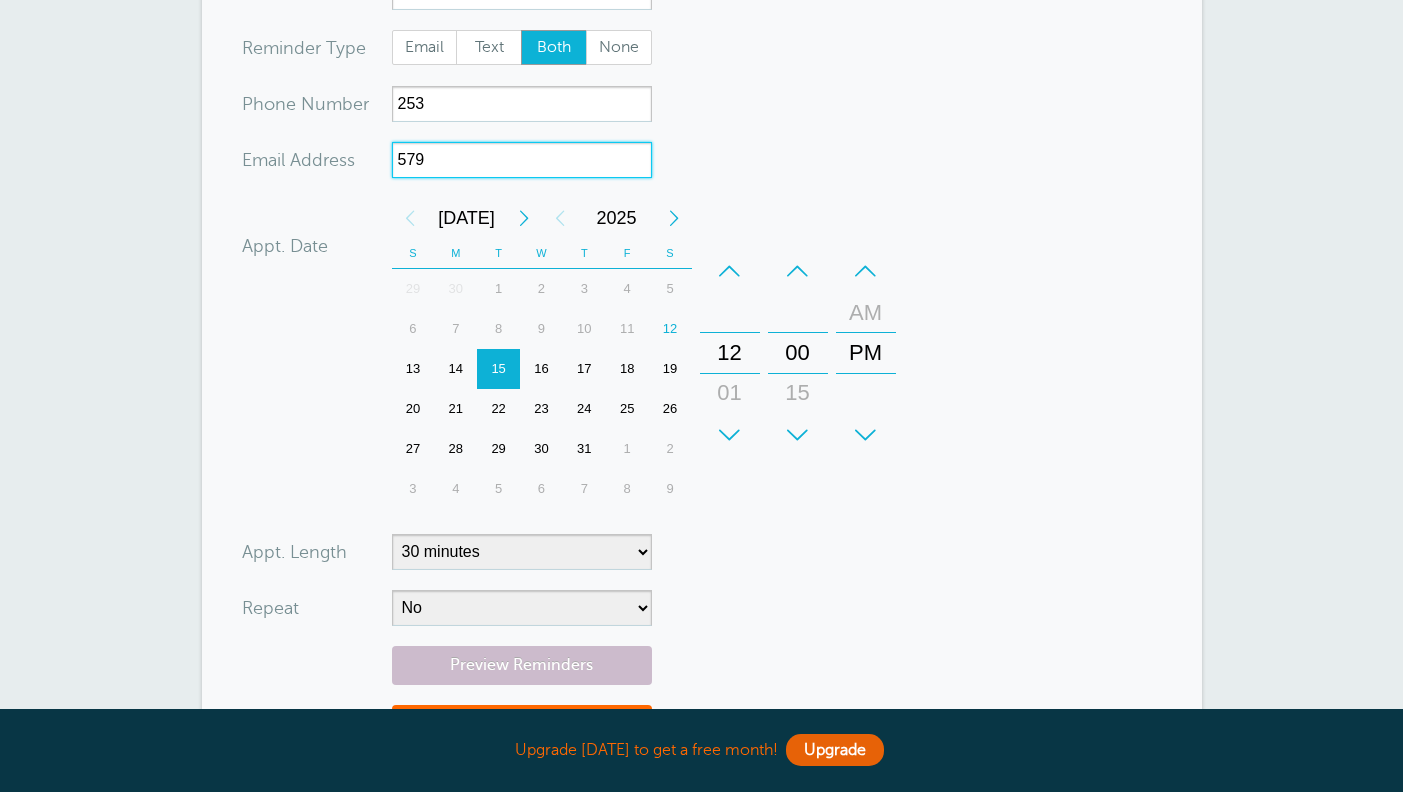 type on "579" 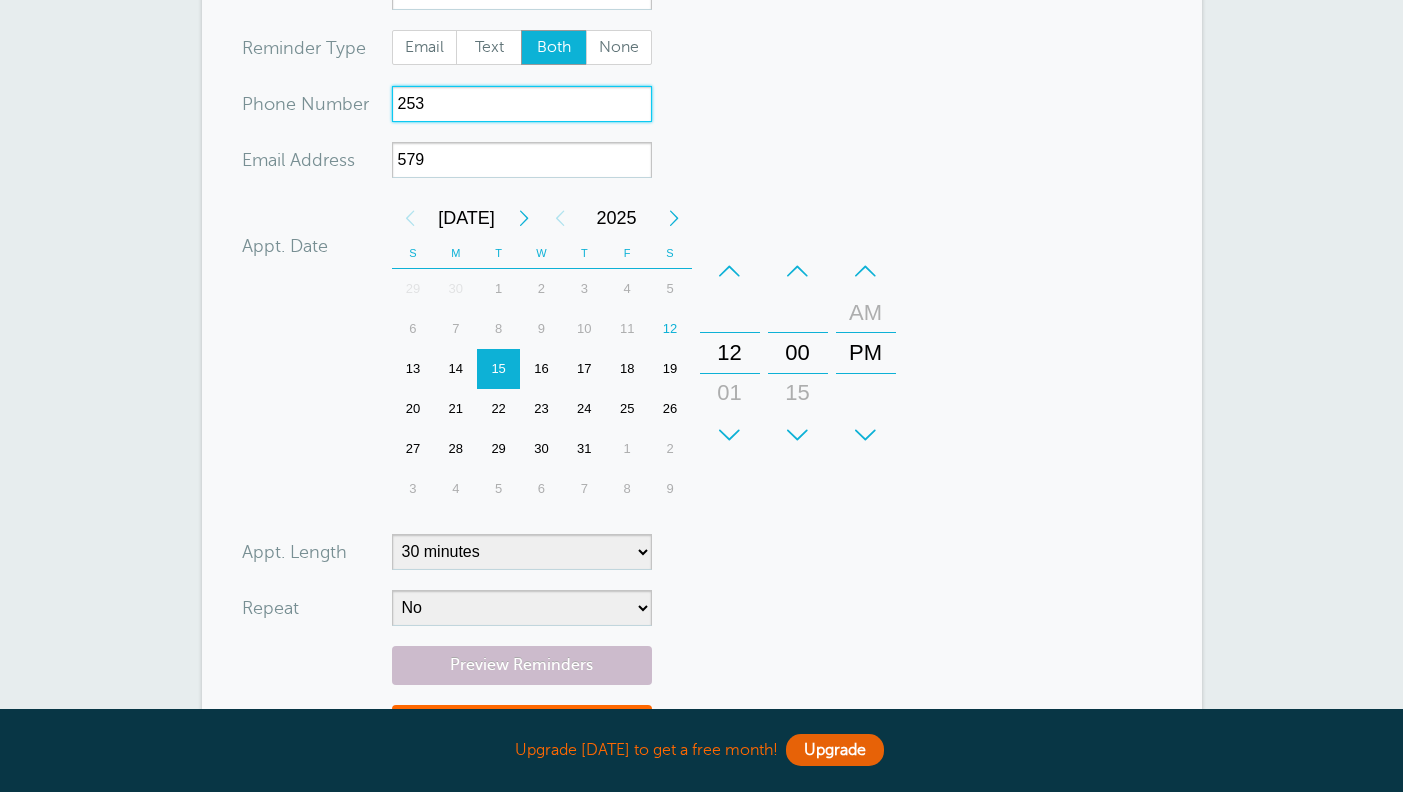 click on "253" at bounding box center [522, 104] 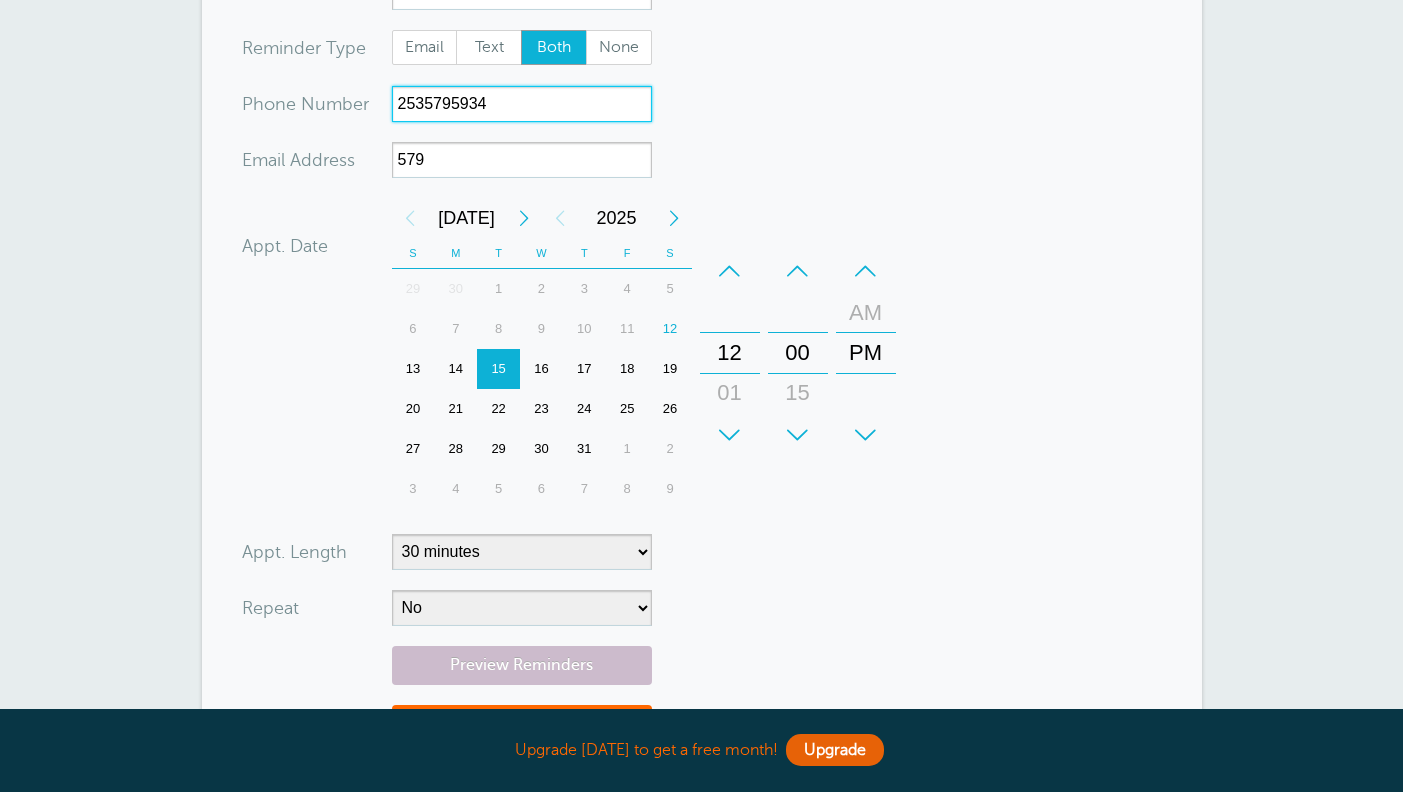 type on "2535795934" 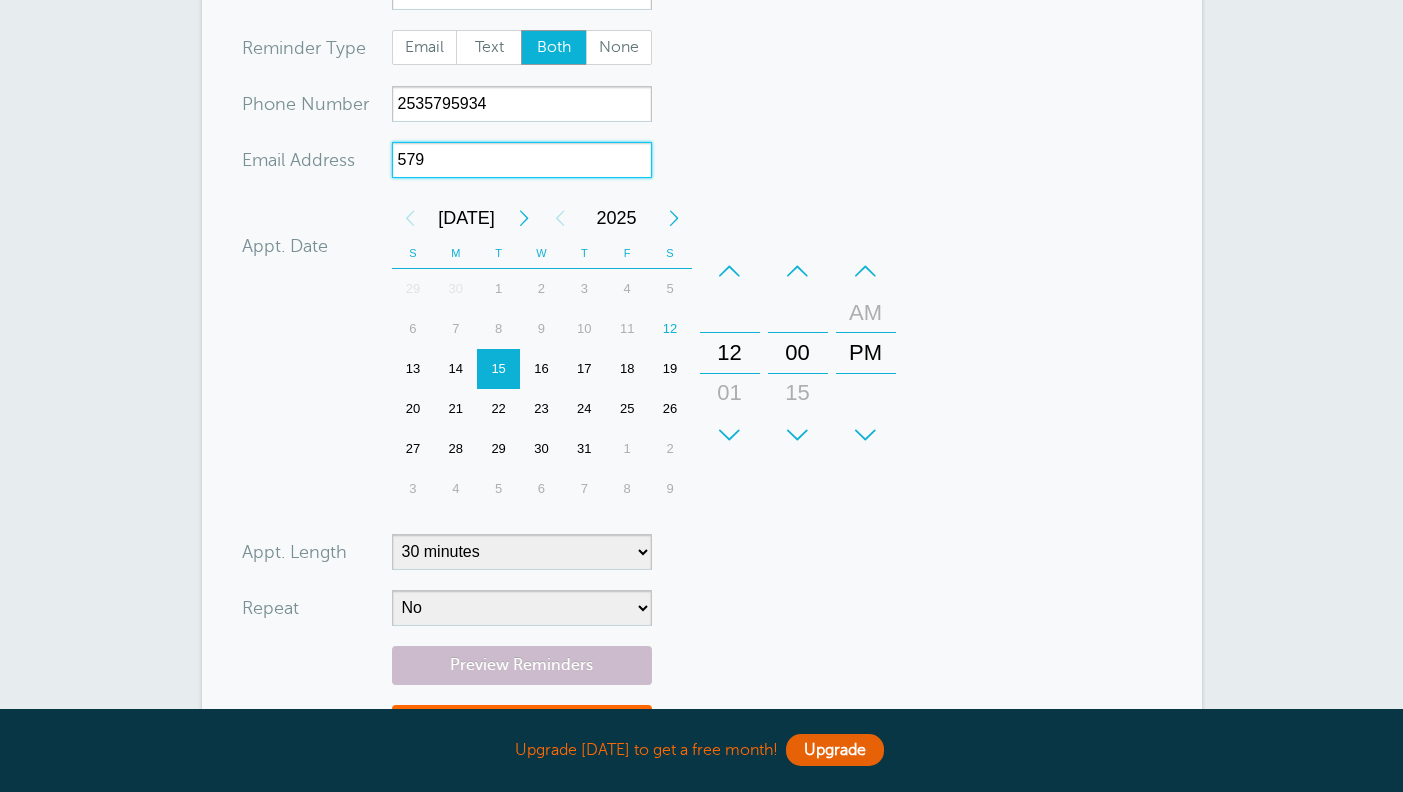 drag, startPoint x: 455, startPoint y: 150, endPoint x: 355, endPoint y: 156, distance: 100.17984 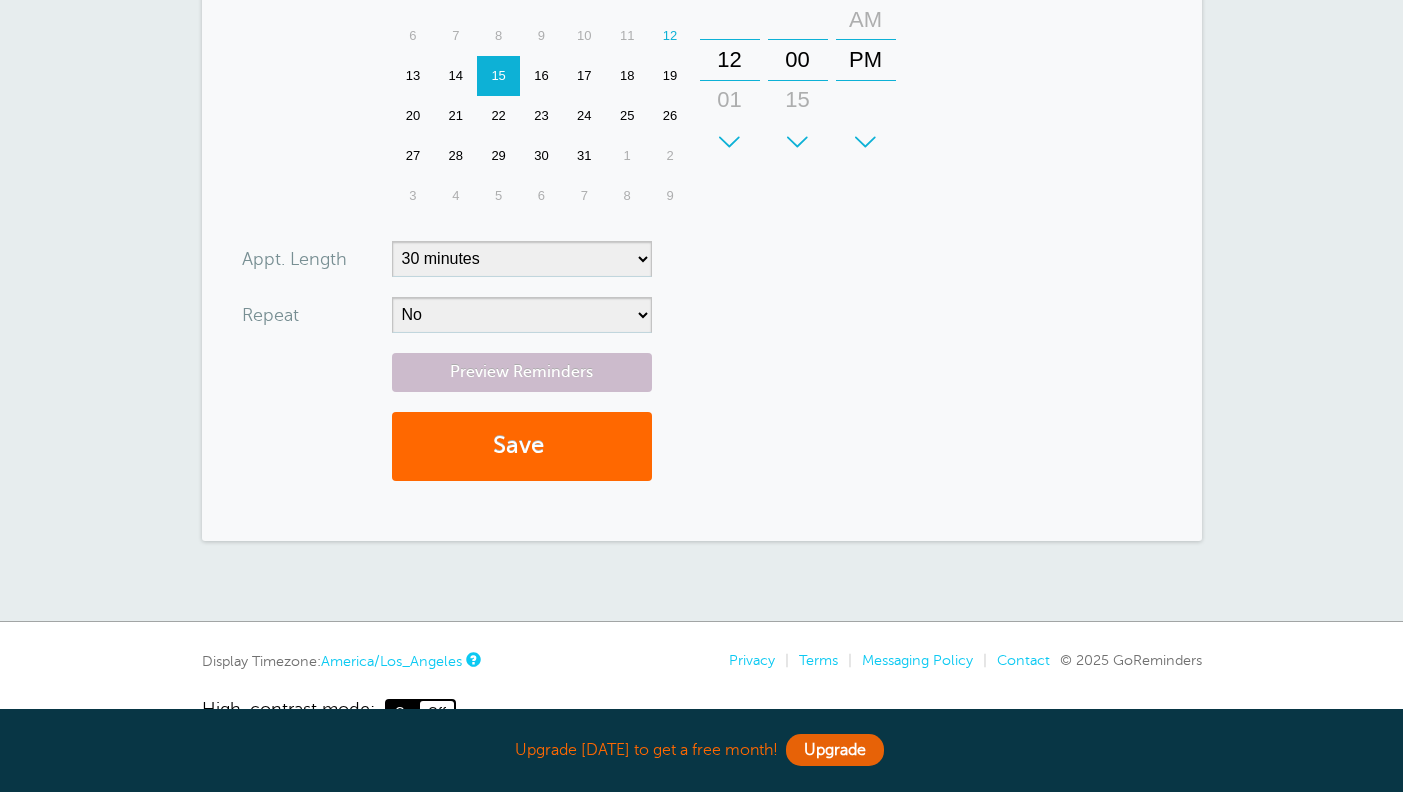 scroll, scrollTop: 600, scrollLeft: 0, axis: vertical 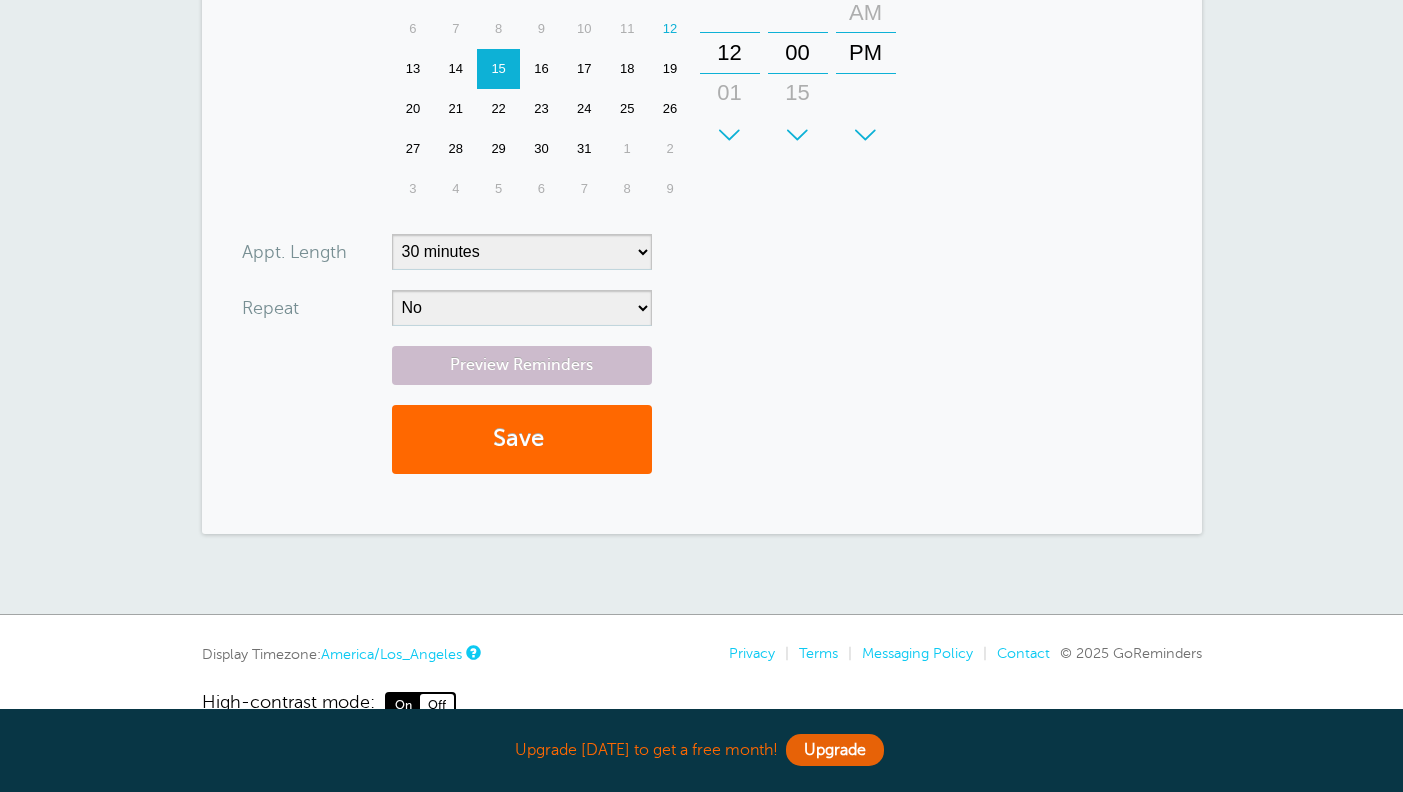 type on "enwestmark@gmail.com" 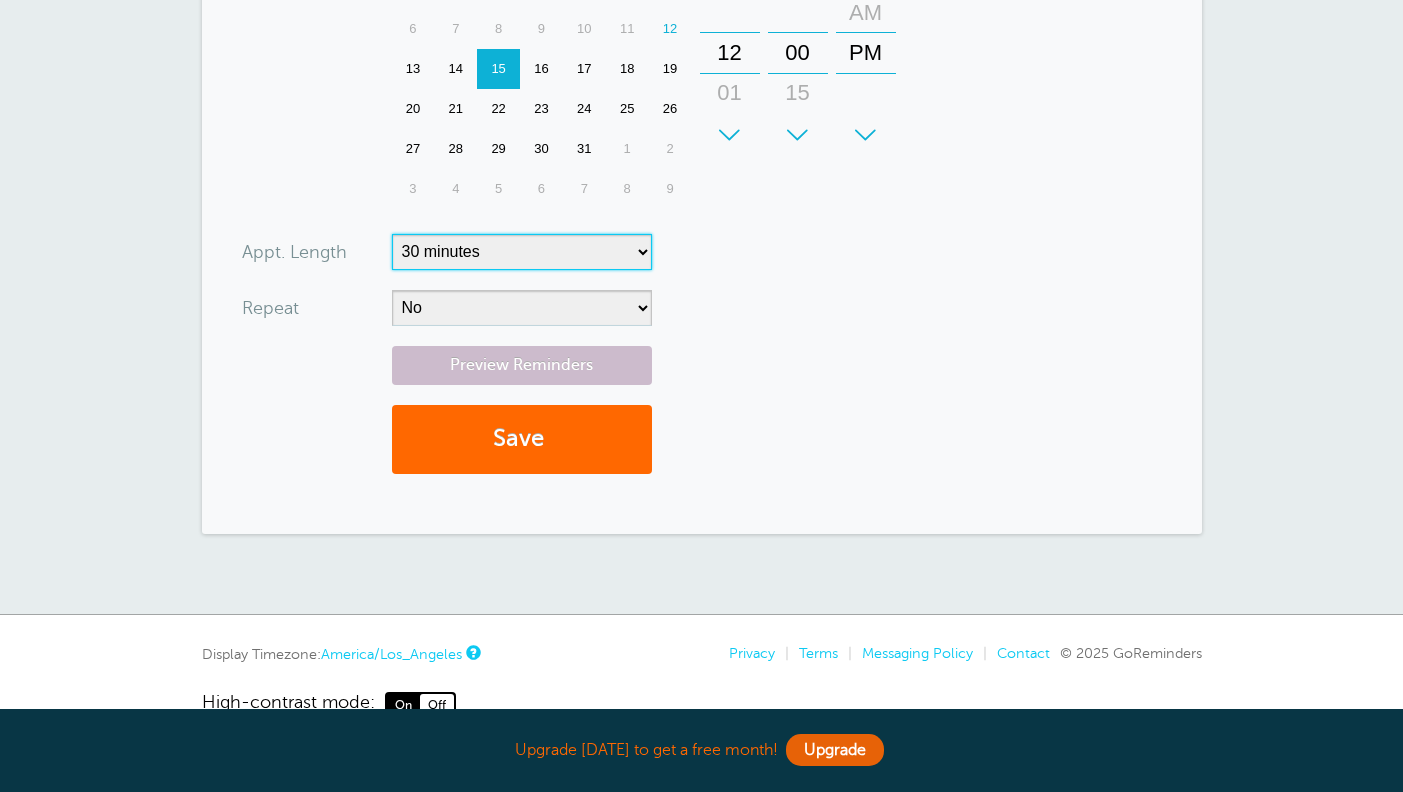 click on "5 minutes 10 minutes 15 minutes 20 minutes 25 minutes 30 minutes 35 minutes 40 minutes 45 minutes 50 minutes 55 minutes 1 hour 1 hour 15 minutes 1 hour 30 minutes 1 hour 45 minutes 2 hours 2 hours 15 minutes 2 hours 30 minutes 2 hours 45 minutes 3 hours 3 hours 30 minutes 4 hours 4 hours 30 minutes 5 hours 5 hours 30 minutes 6 hours 6 hours 30 minutes 7 hours 7 hours 30 minutes 8 hours 9 hours 10 hours 11 hours 12 hours 13 hours 14 hours 15 hours 16 hours" at bounding box center [522, 252] 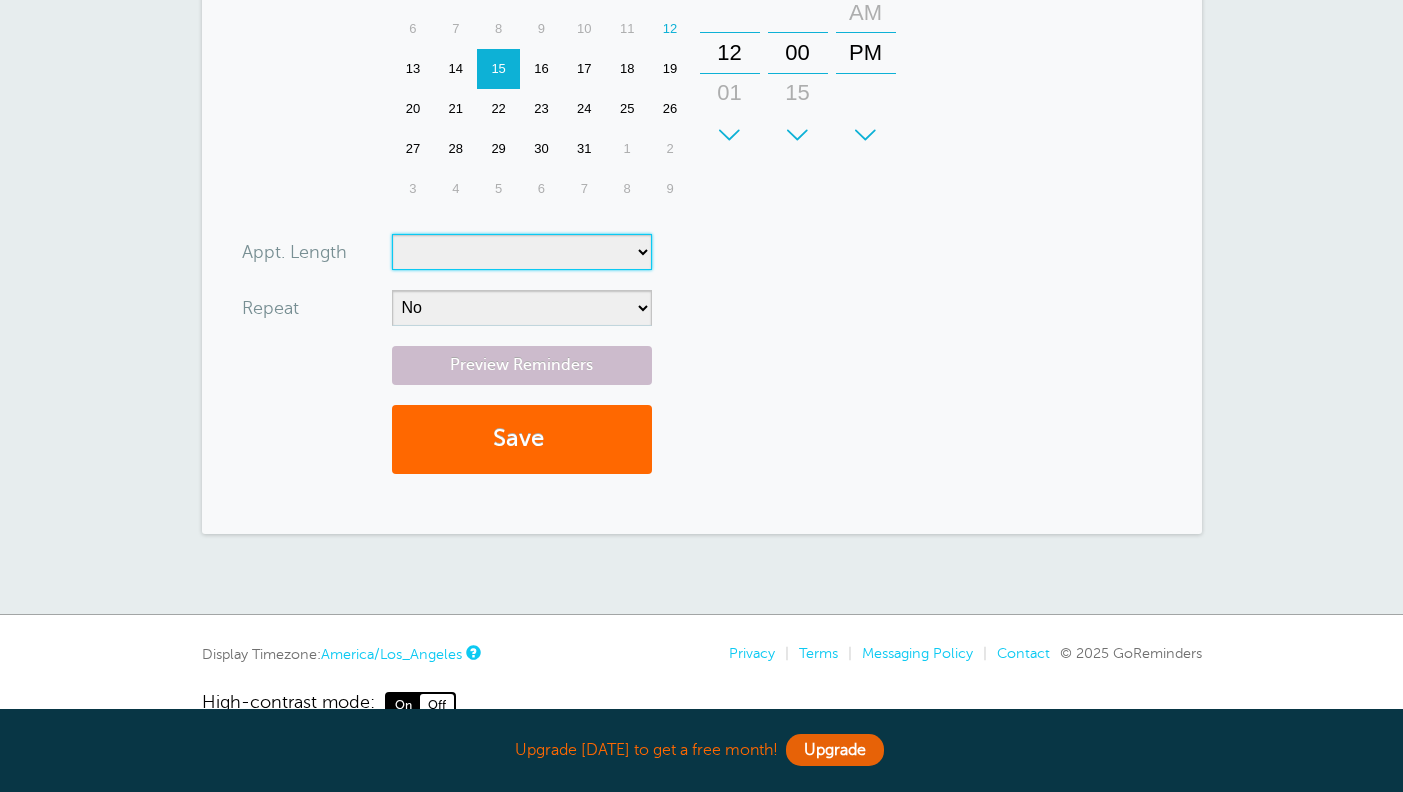 click on "5 minutes 10 minutes 15 minutes 20 minutes 25 minutes 30 minutes 35 minutes 40 minutes 45 minutes 50 minutes 55 minutes 1 hour 1 hour 15 minutes 1 hour 30 minutes 1 hour 45 minutes 2 hours 2 hours 15 minutes 2 hours 30 minutes 2 hours 45 minutes 3 hours 3 hours 30 minutes 4 hours 4 hours 30 minutes 5 hours 5 hours 30 minutes 6 hours 6 hours 30 minutes 7 hours 7 hours 30 minutes 8 hours 9 hours 10 hours 11 hours 12 hours 13 hours 14 hours 15 hours 16 hours" at bounding box center [522, 252] 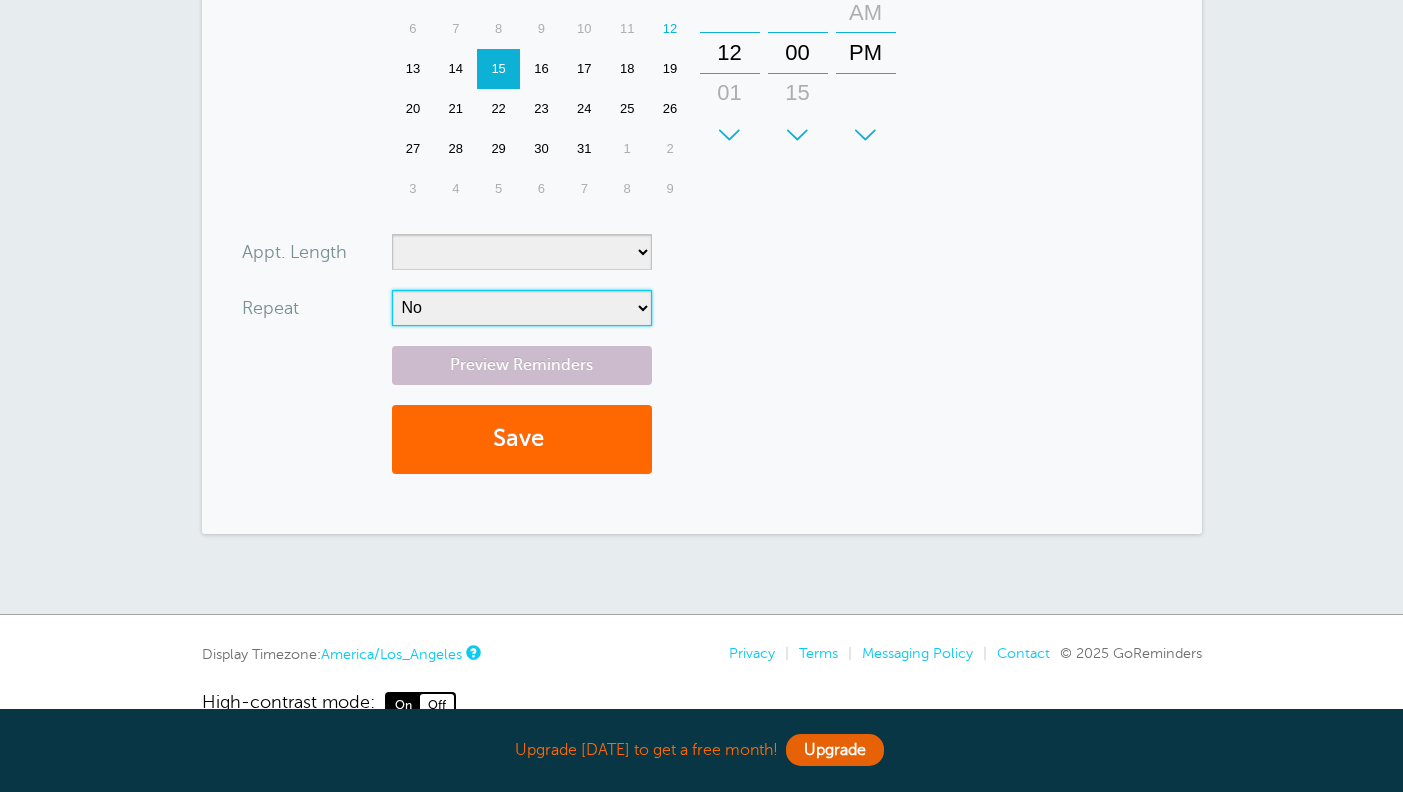 click on "No Daily Weekly Every 2 weeks Every 3 weeks Every 4 weeks Monthly Every 5 weeks Every 6 weeks Every 7 weeks Every 8 weeks Every other month Every 9 weeks Every 10 weeks Every 11 weeks Every 12 weeks Quarterly Every 4 months Every 6 months Yearly Every 18 months Every 2 years Every 3 years" at bounding box center [522, 308] 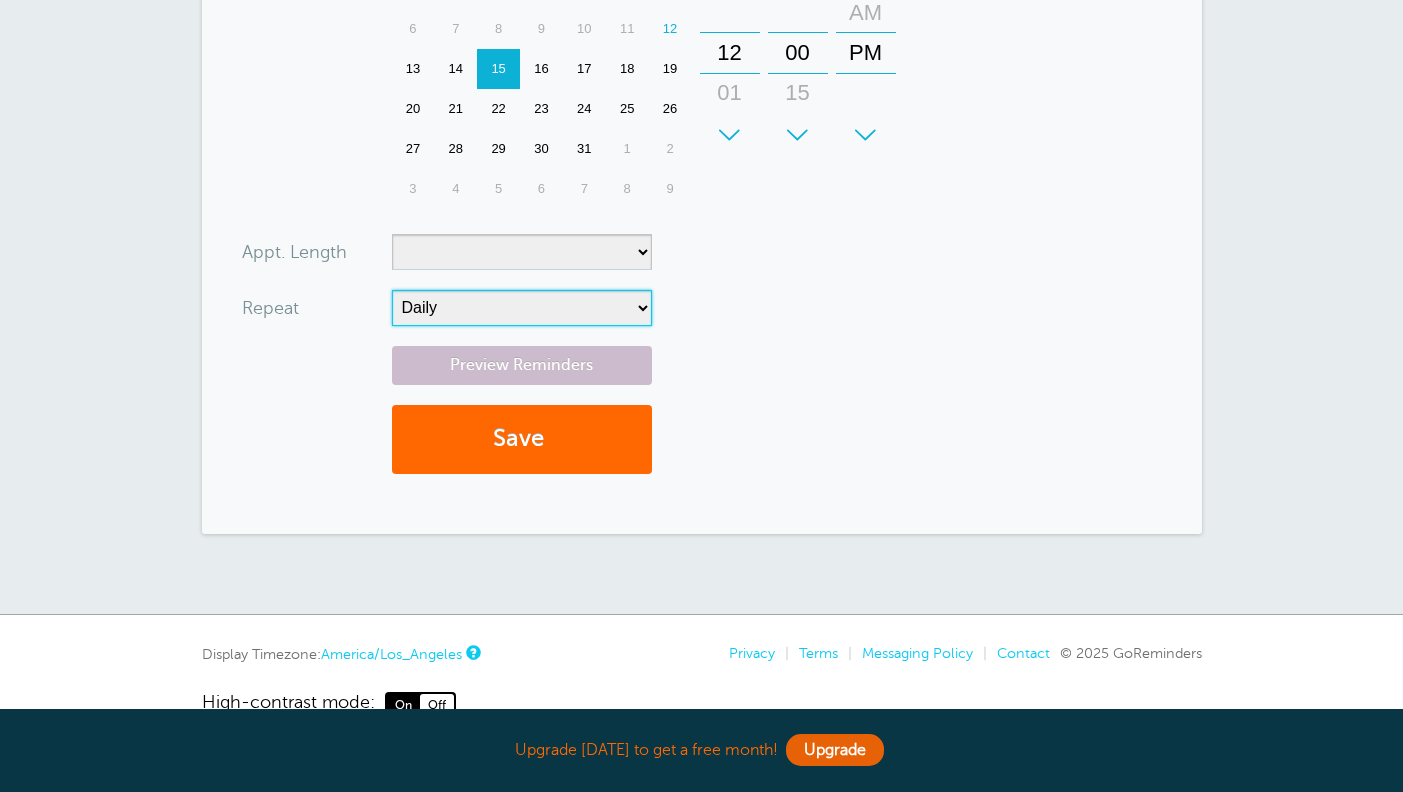 click on "No Daily Weekly Every 2 weeks Every 3 weeks Every 4 weeks Monthly Every 5 weeks Every 6 weeks Every 7 weeks Every 8 weeks Every other month Every 9 weeks Every 10 weeks Every 11 weeks Every 12 weeks Quarterly Every 4 months Every 6 months Yearly Every 18 months Every 2 years Every 3 years" at bounding box center (522, 308) 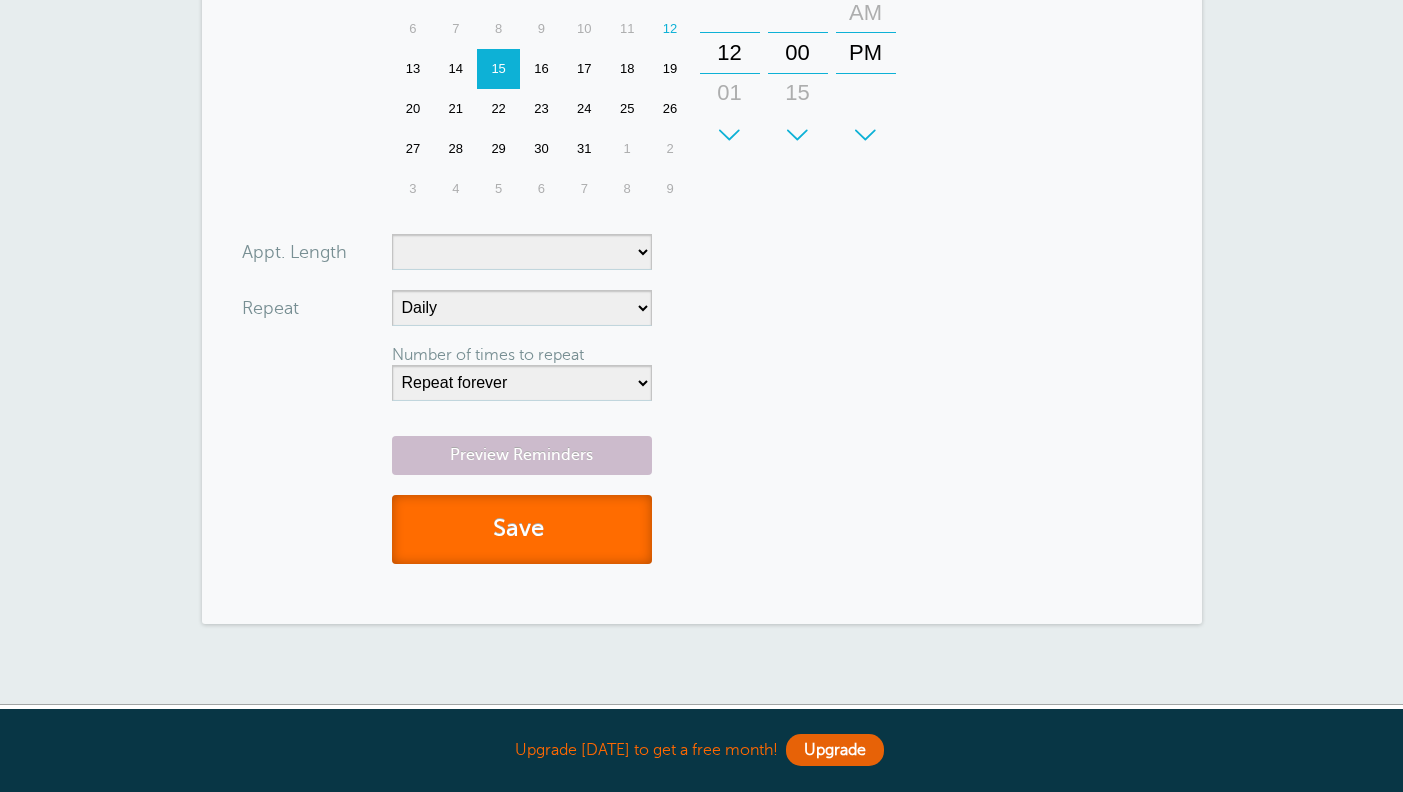 drag, startPoint x: 531, startPoint y: 531, endPoint x: 584, endPoint y: 536, distance: 53.235325 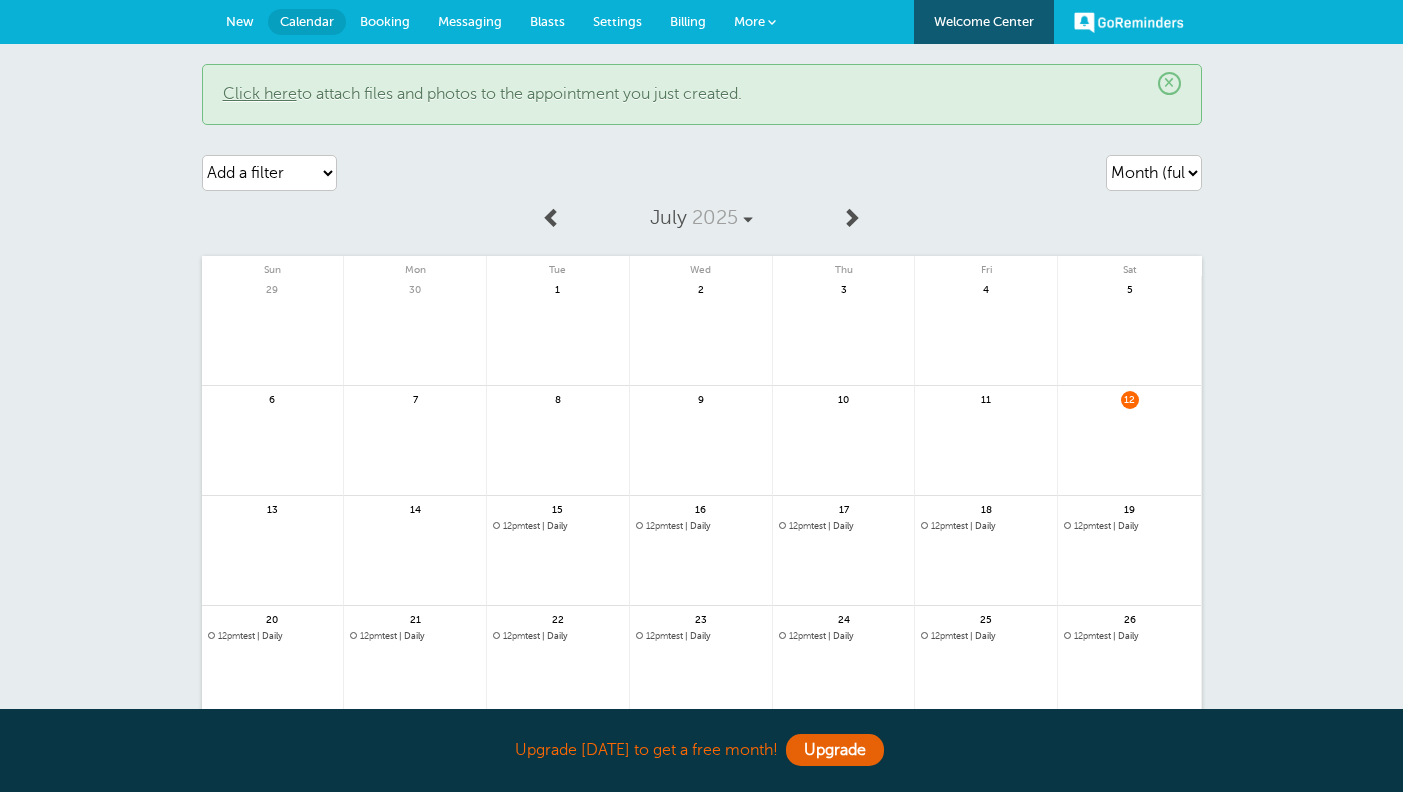 scroll, scrollTop: 0, scrollLeft: 0, axis: both 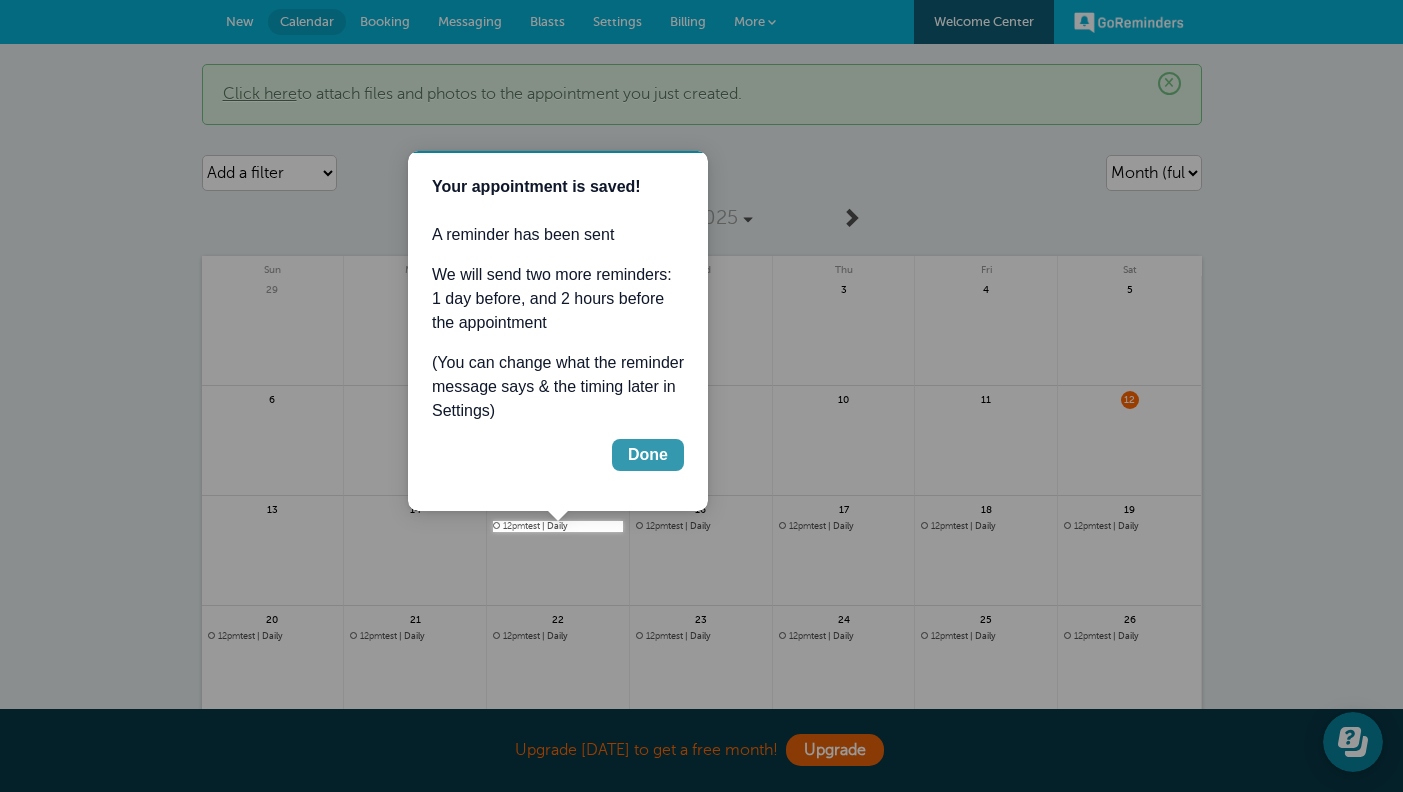 click on "Done" at bounding box center (648, 455) 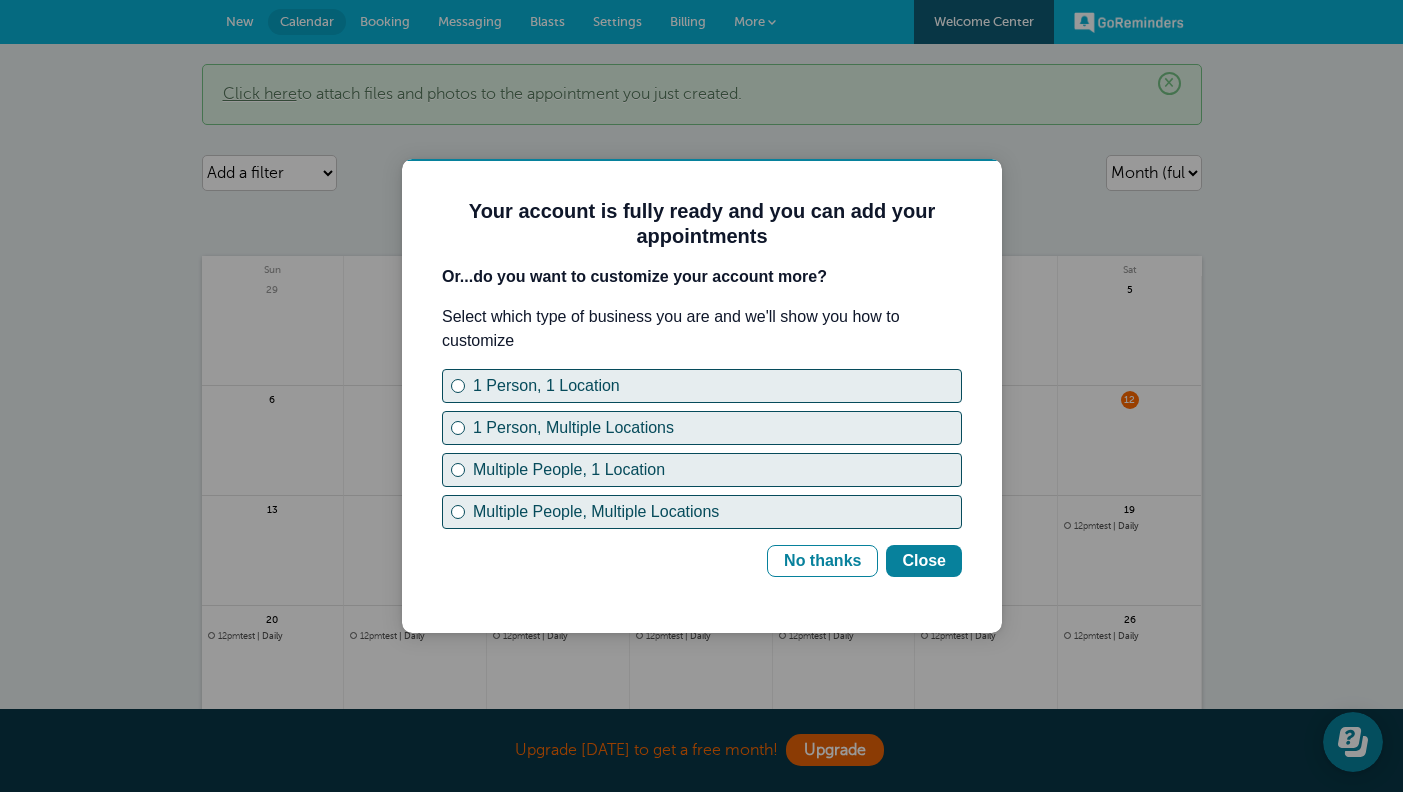scroll, scrollTop: 0, scrollLeft: 0, axis: both 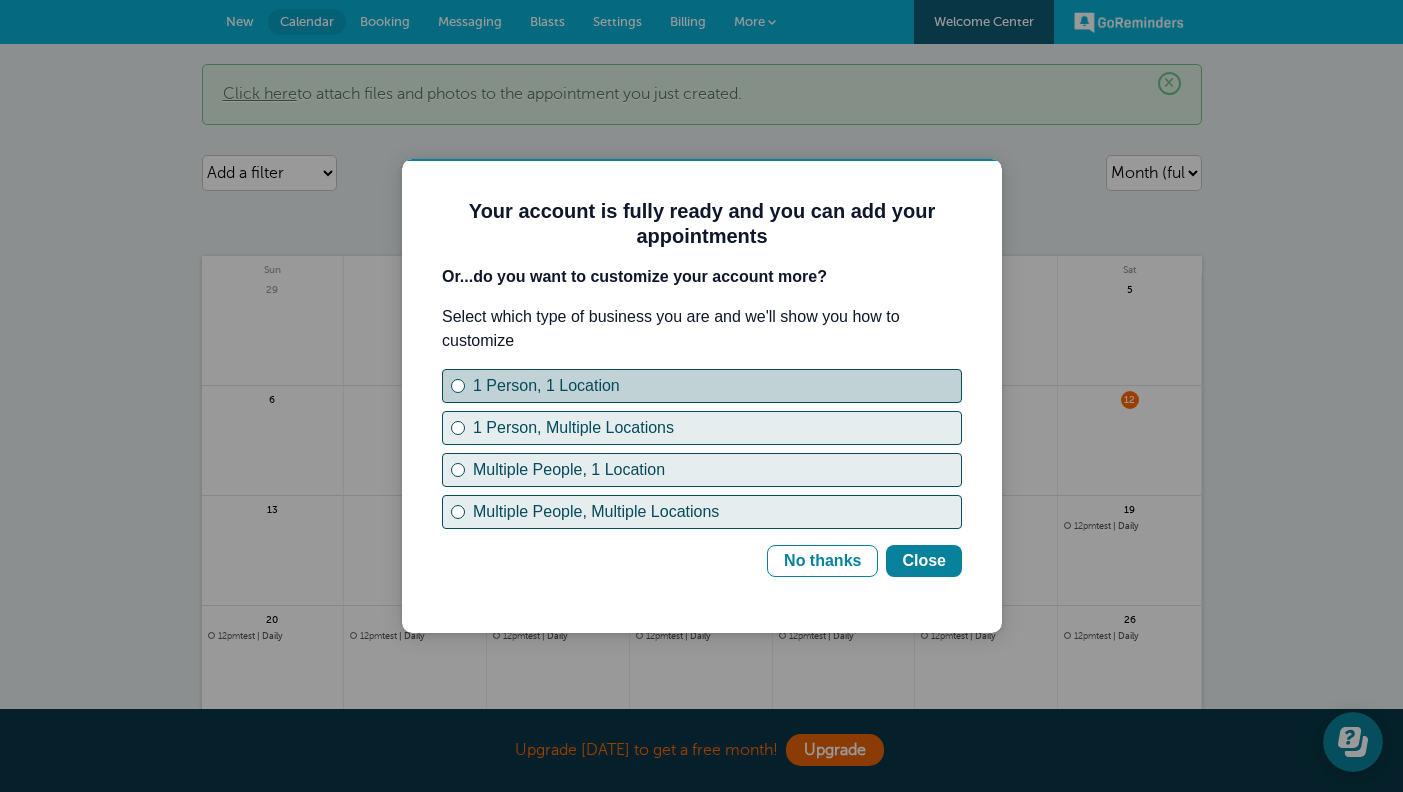 click on "1 Person, 1 Location" at bounding box center (717, 386) 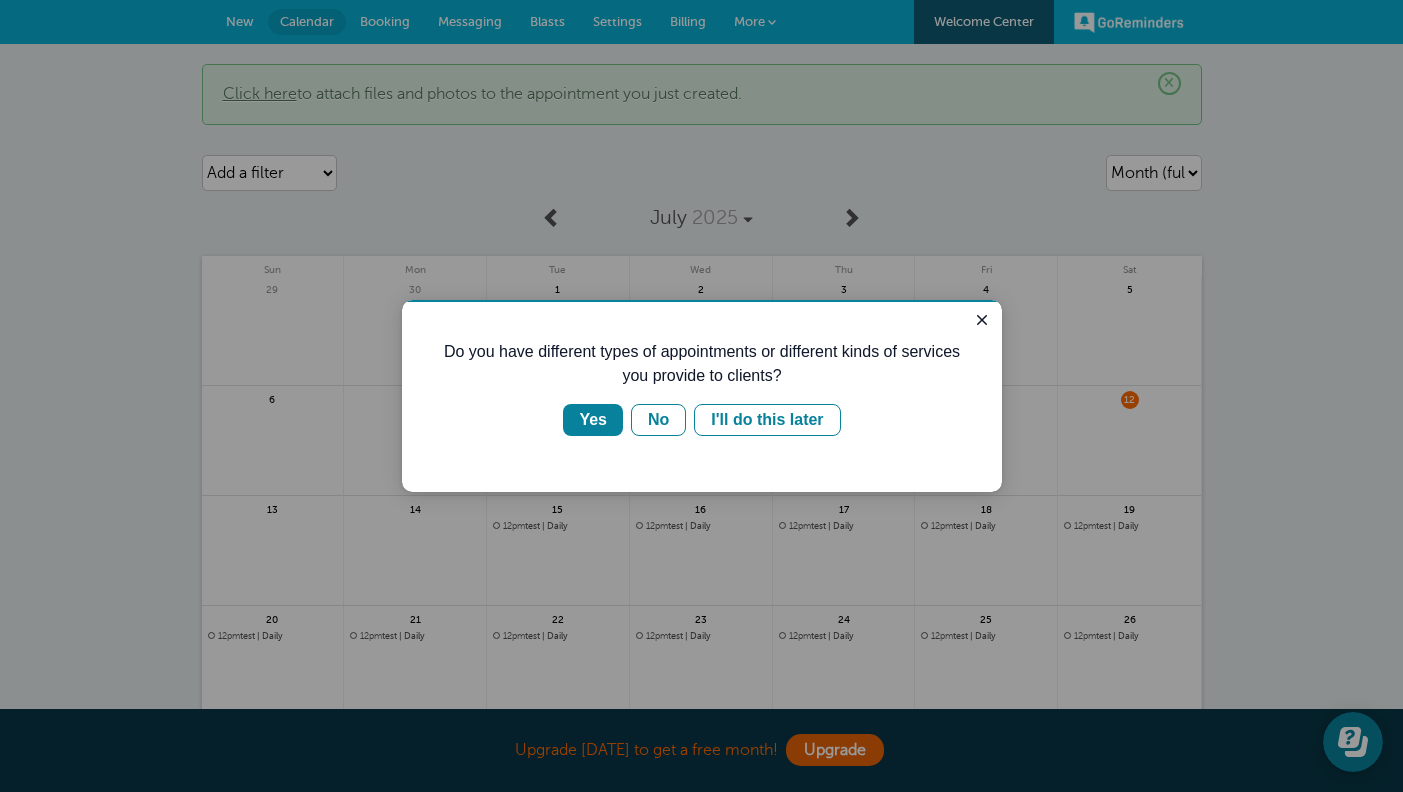 scroll, scrollTop: 0, scrollLeft: 0, axis: both 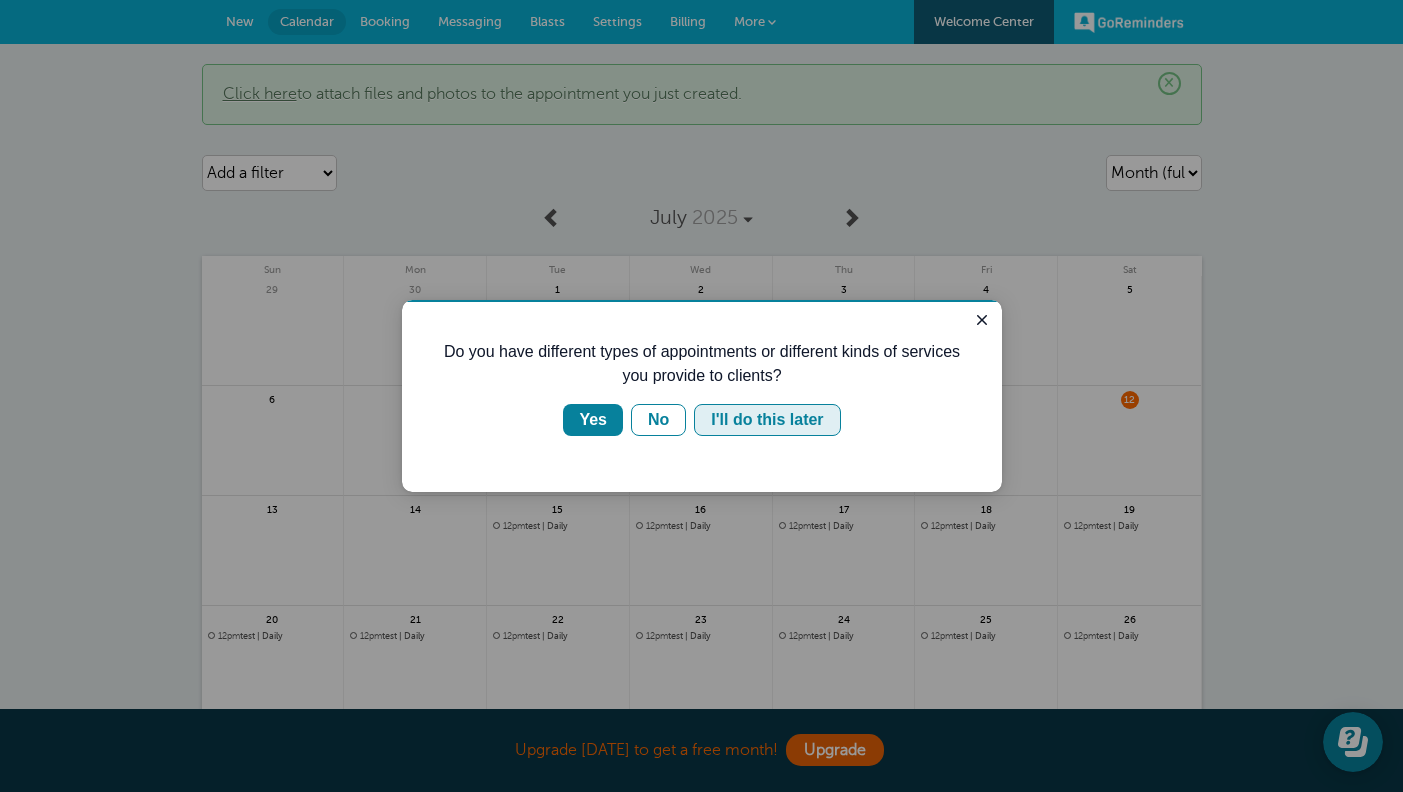 click on "I'll do this later" at bounding box center [767, 420] 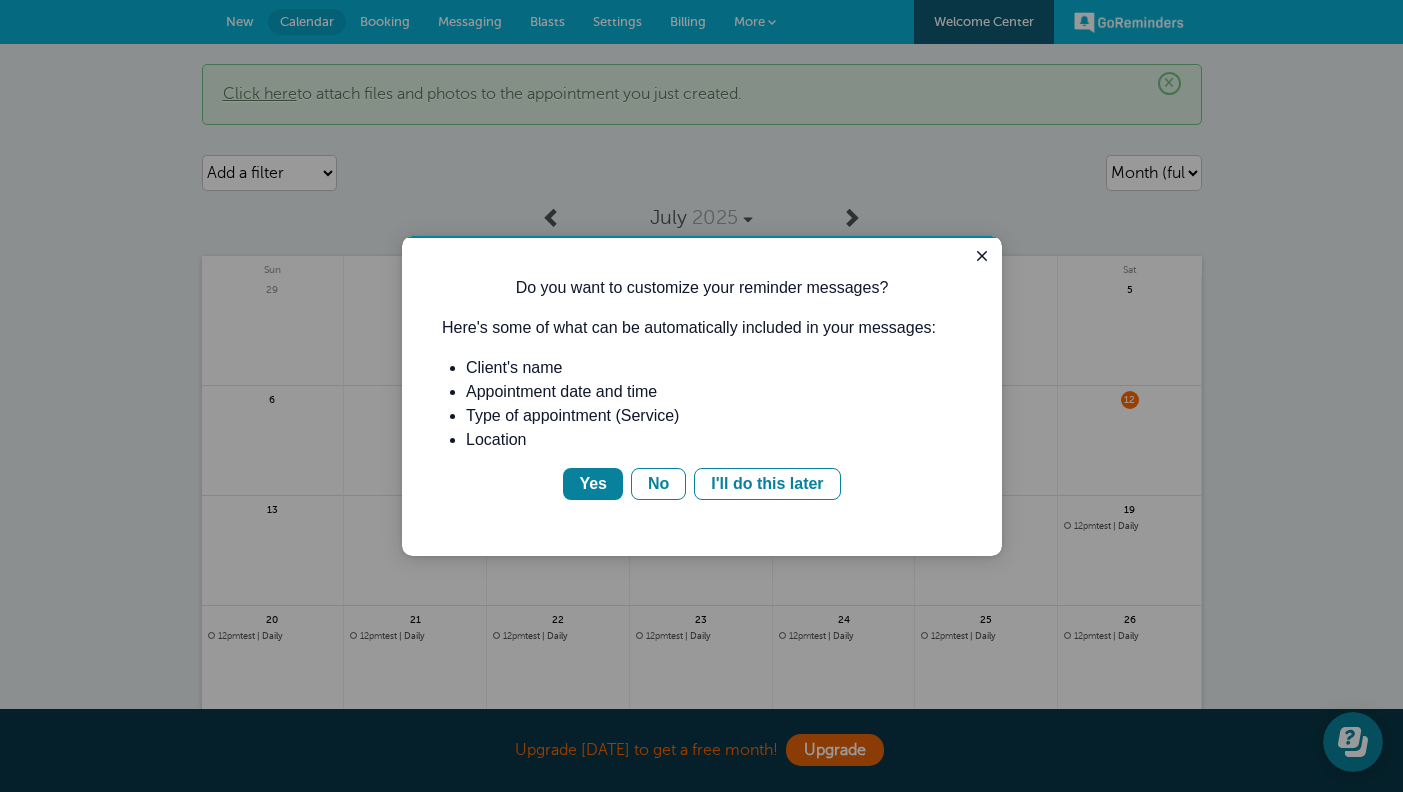 scroll, scrollTop: 0, scrollLeft: 0, axis: both 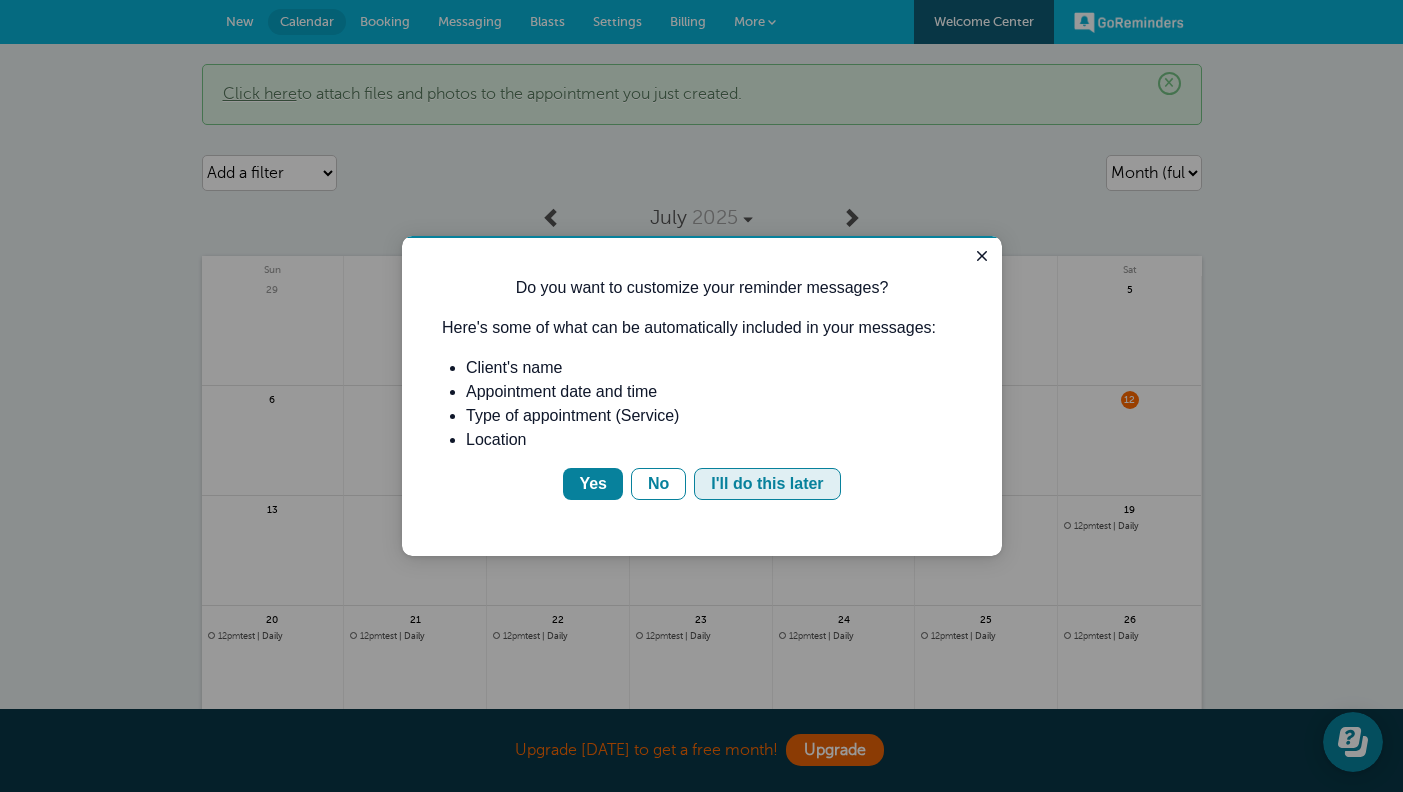 click on "I'll do this later" at bounding box center [767, 484] 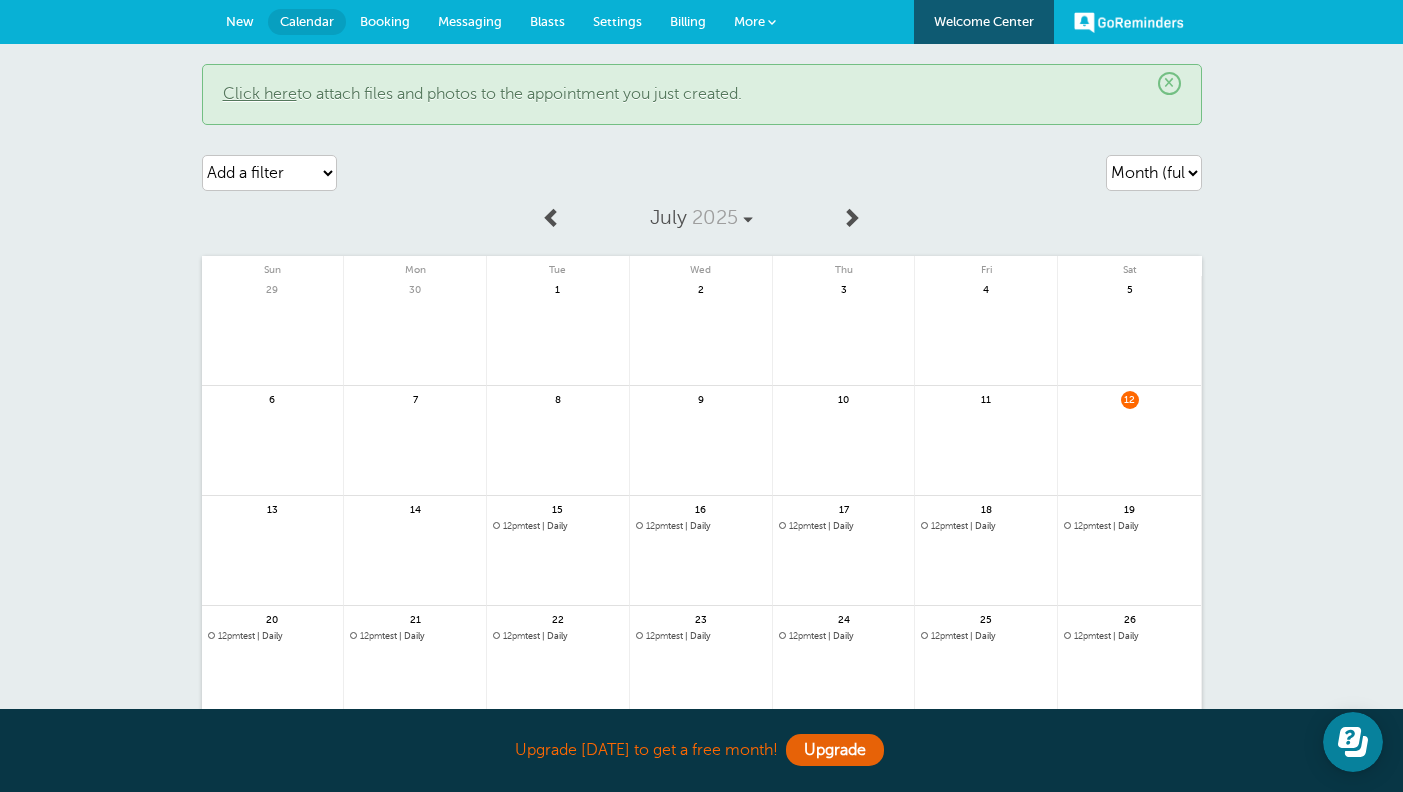 scroll, scrollTop: 0, scrollLeft: 0, axis: both 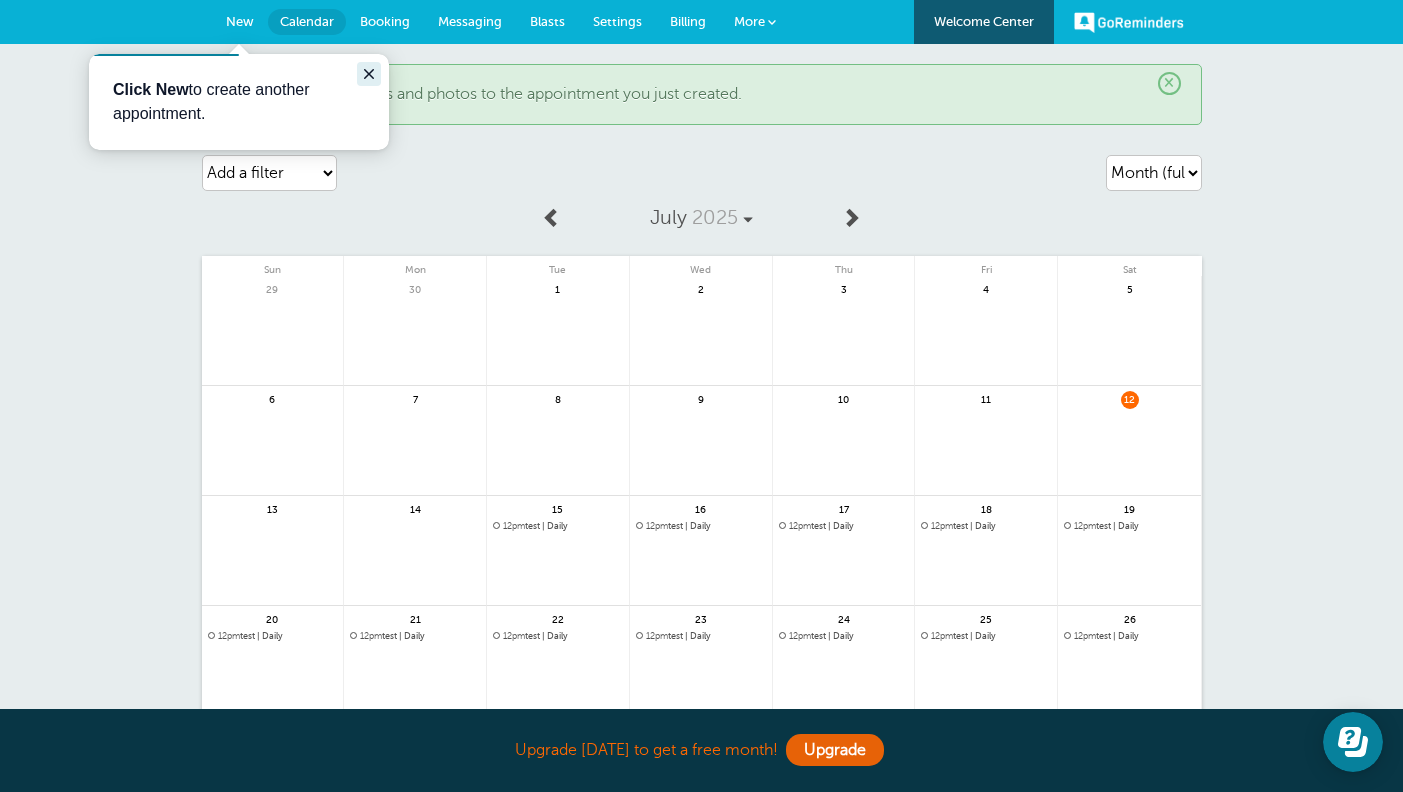 click 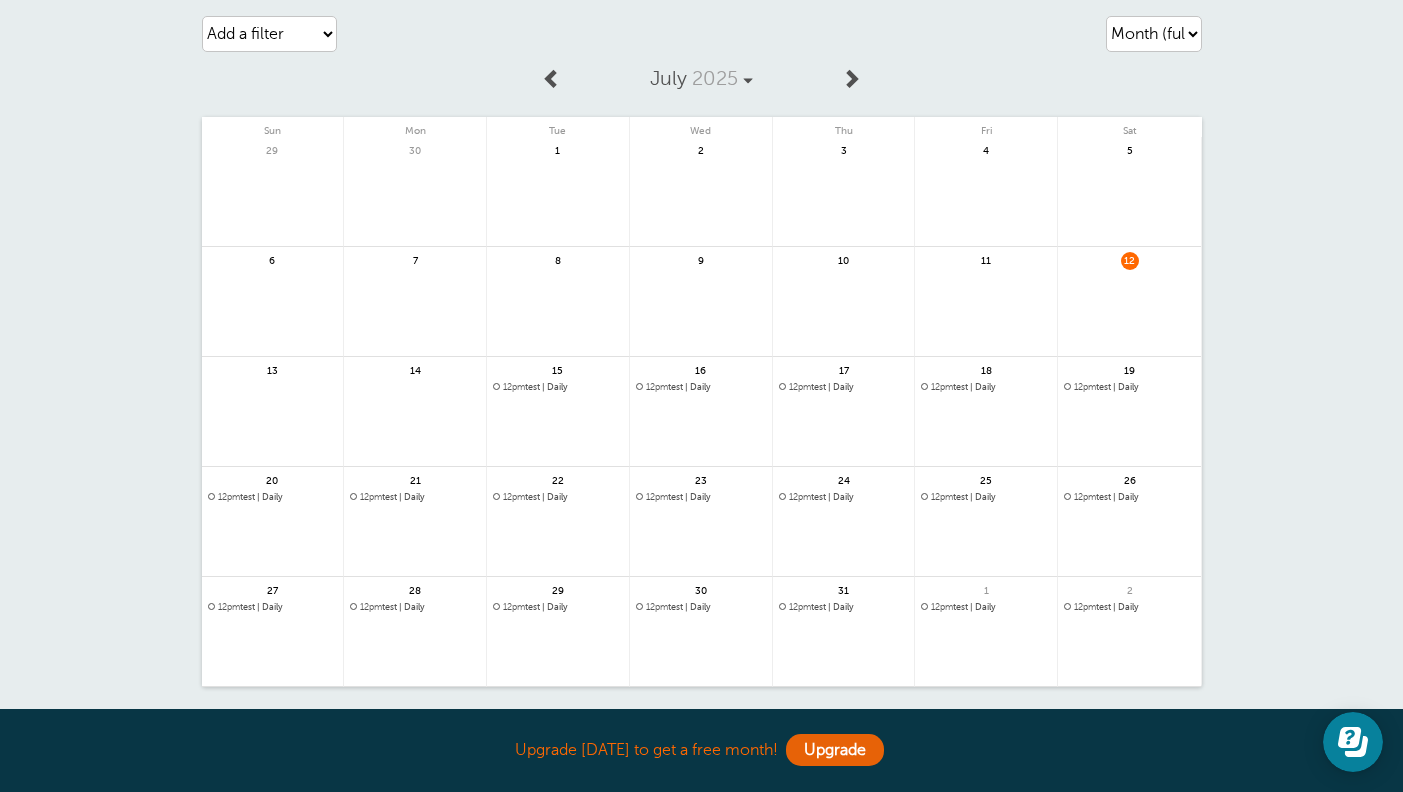 scroll, scrollTop: 0, scrollLeft: 0, axis: both 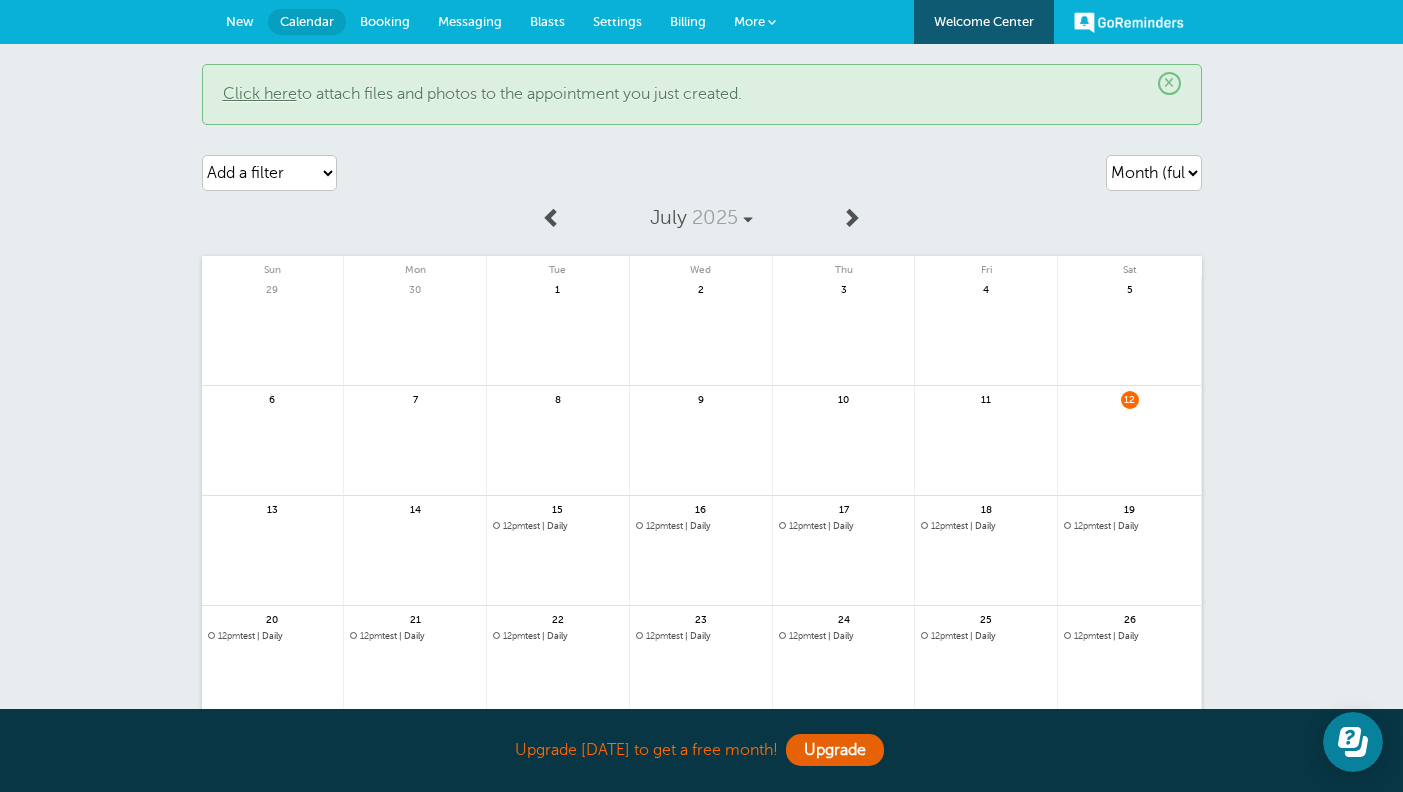 click on "More" at bounding box center [755, 22] 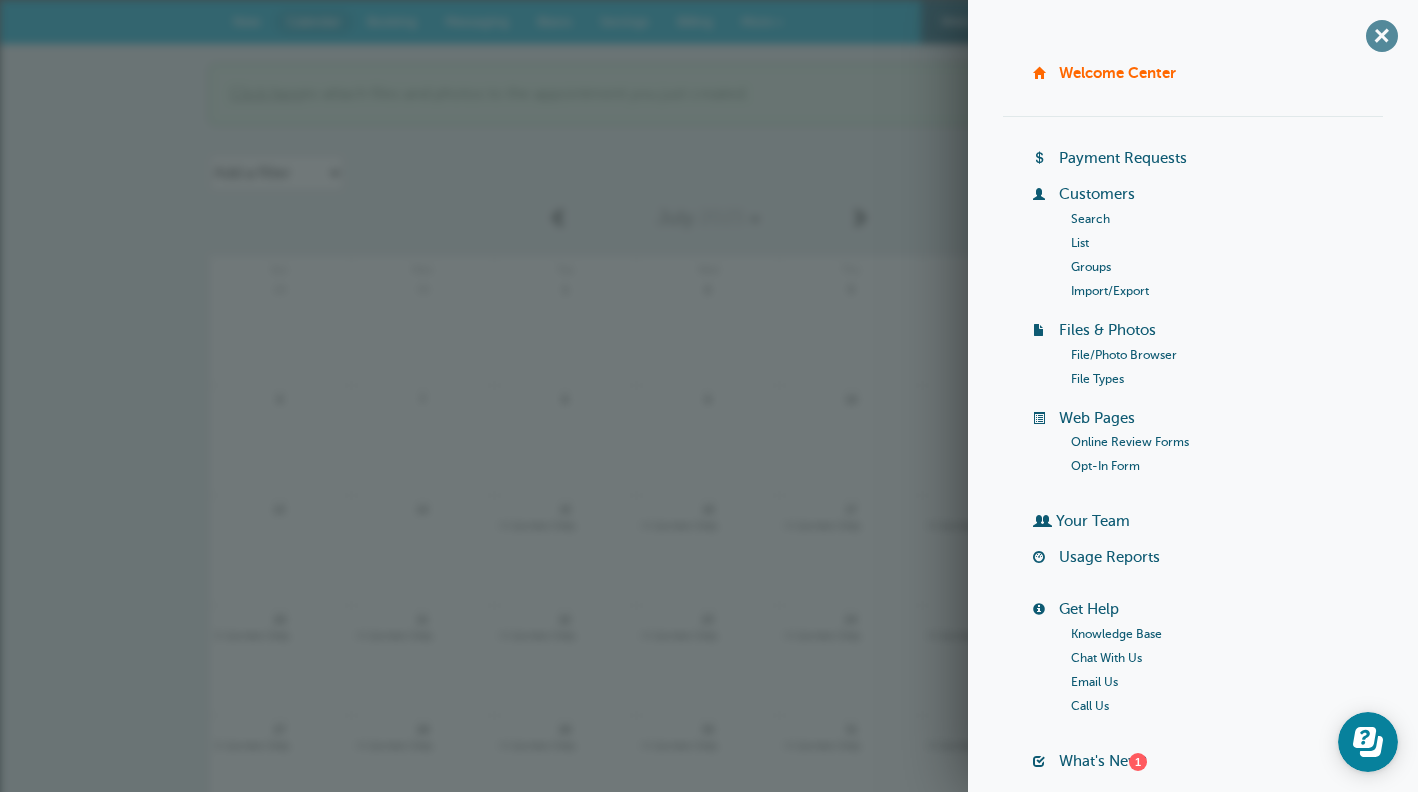 click on "+" at bounding box center (1381, 35) 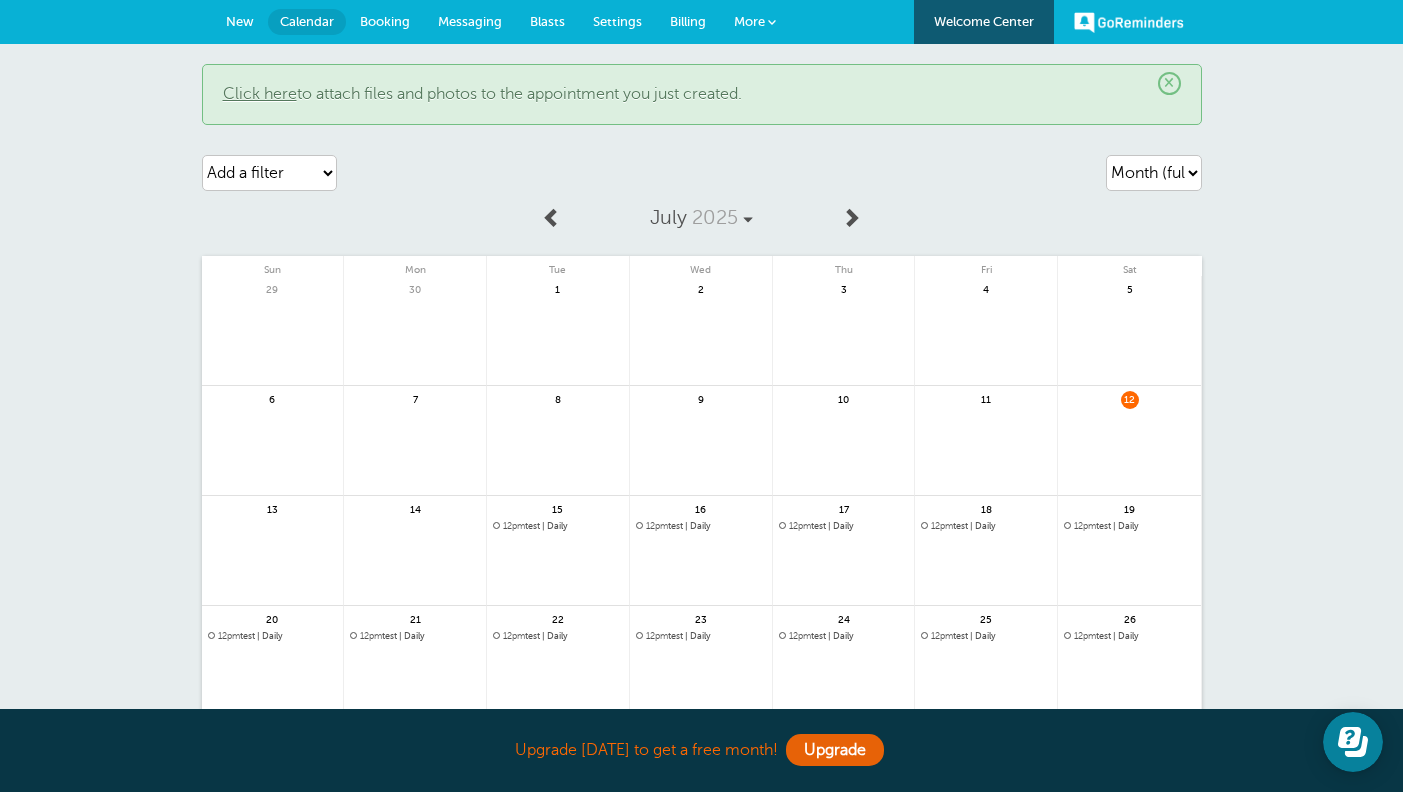 click on "Billing" at bounding box center [688, 21] 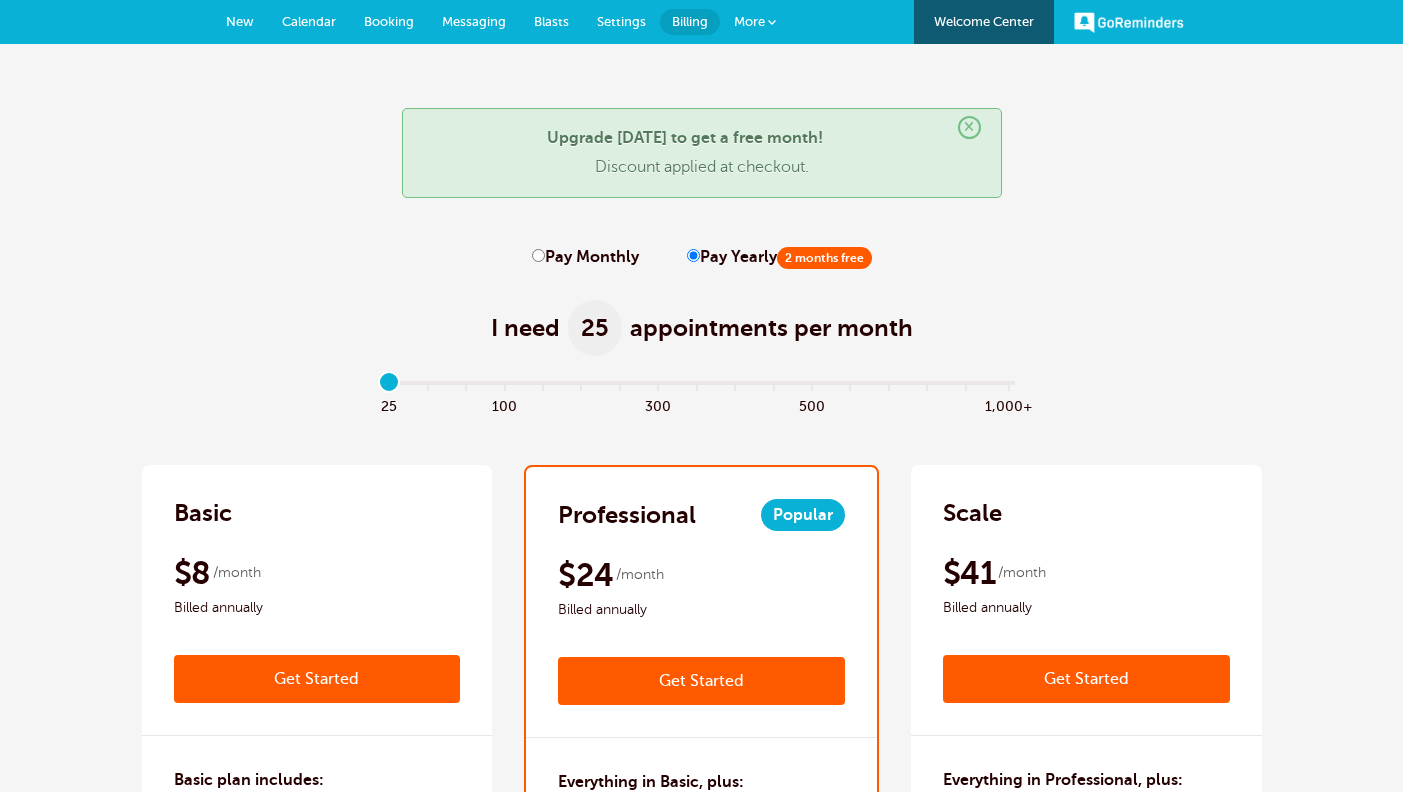 scroll, scrollTop: 0, scrollLeft: 0, axis: both 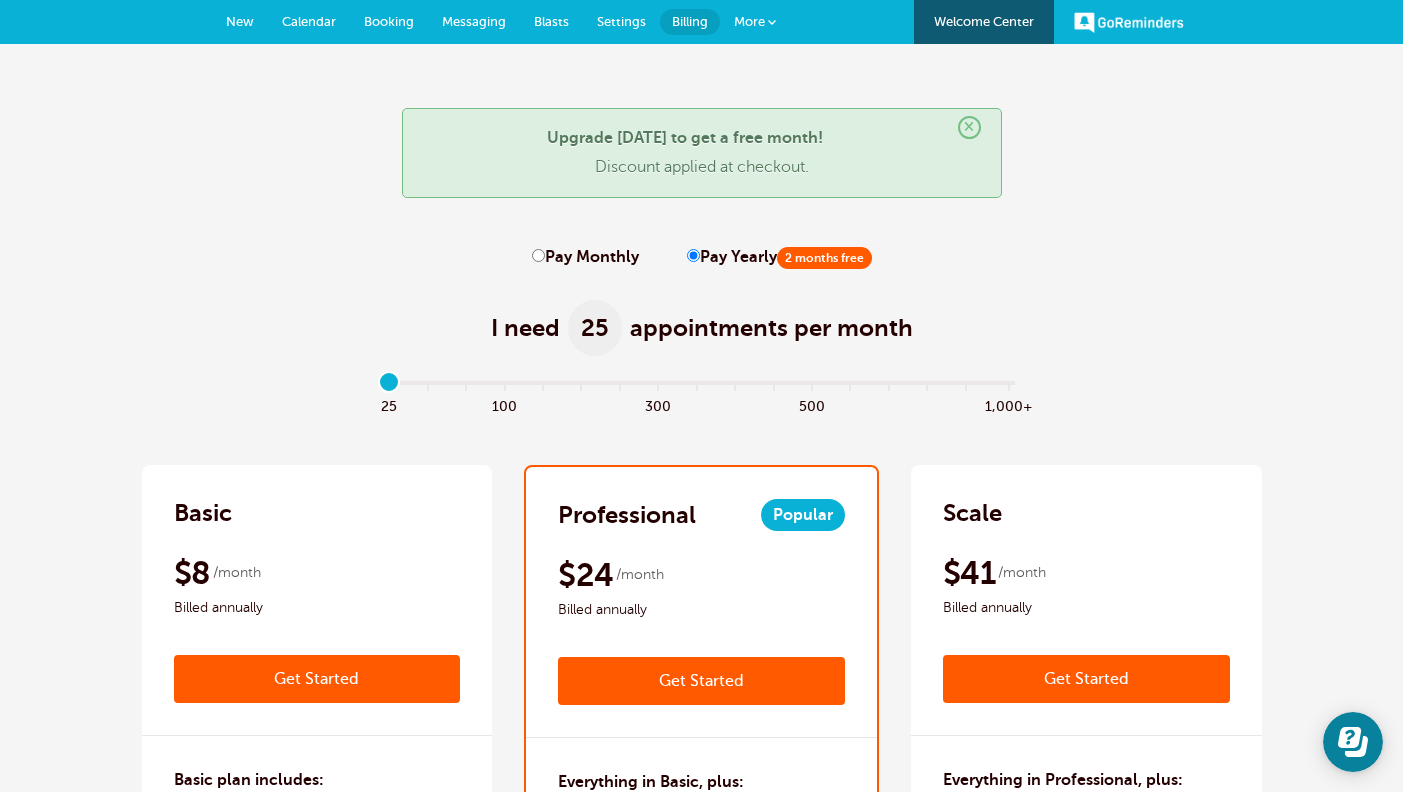 click on "Welcome Center" at bounding box center (984, 22) 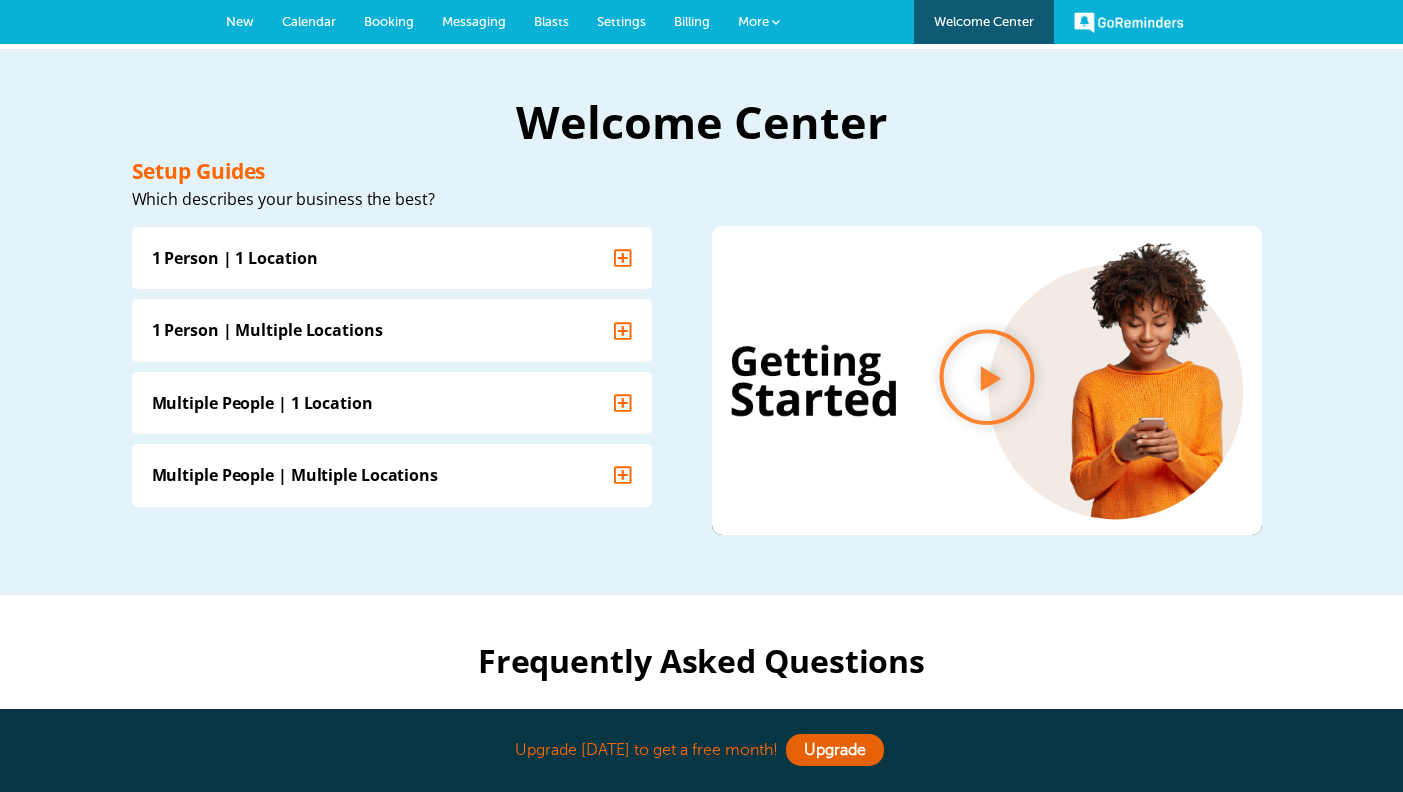 scroll, scrollTop: 0, scrollLeft: 0, axis: both 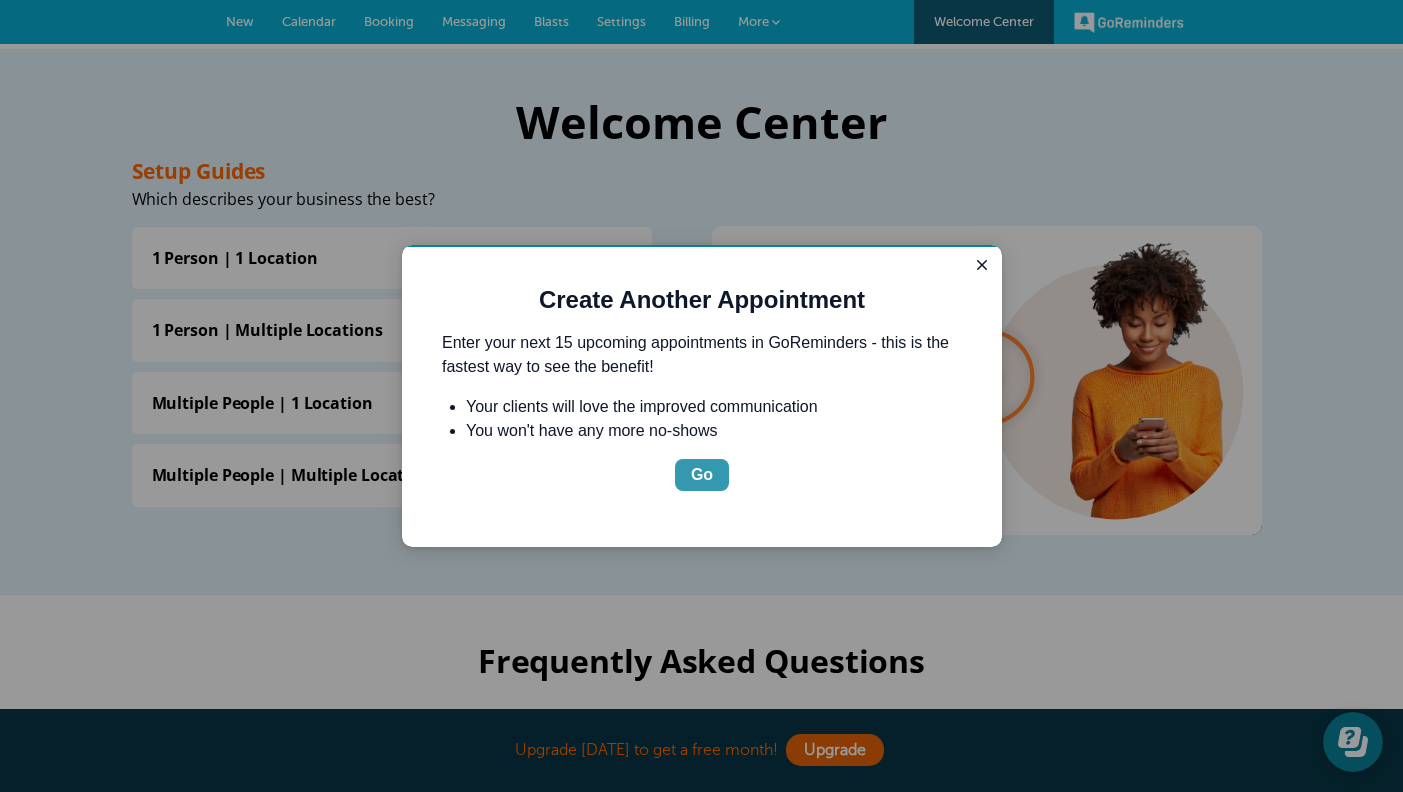 click on "Go" at bounding box center [702, 475] 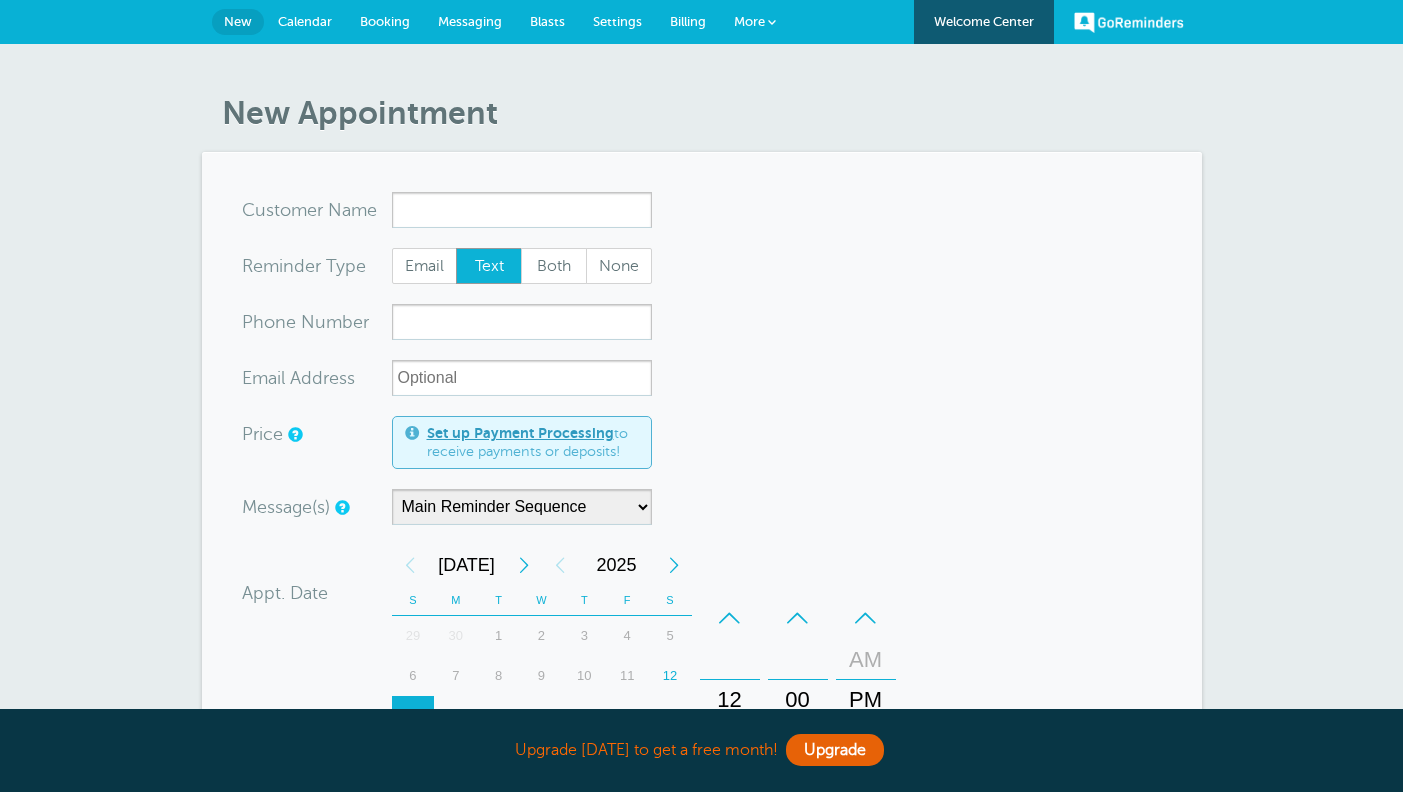 scroll, scrollTop: 0, scrollLeft: 0, axis: both 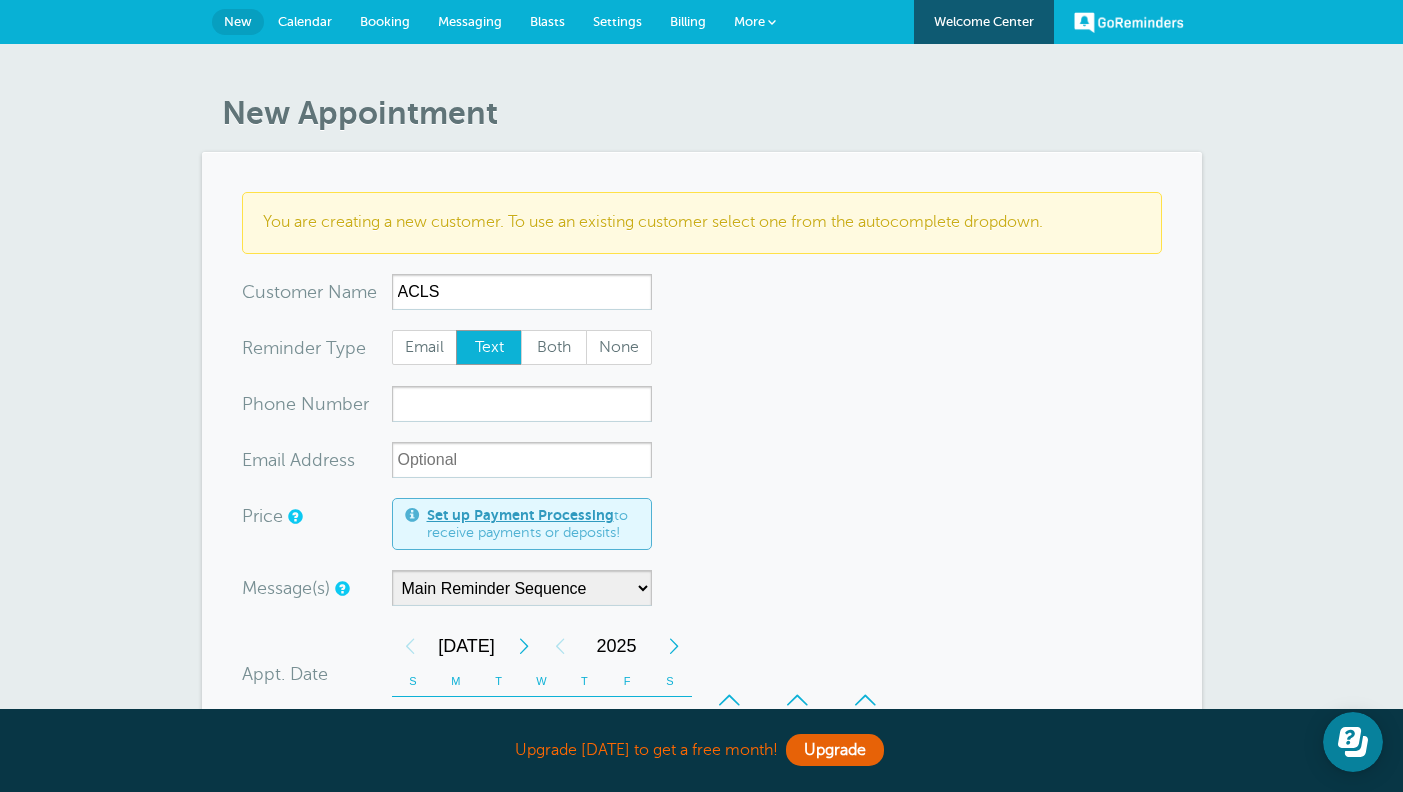 type on "ACLS" 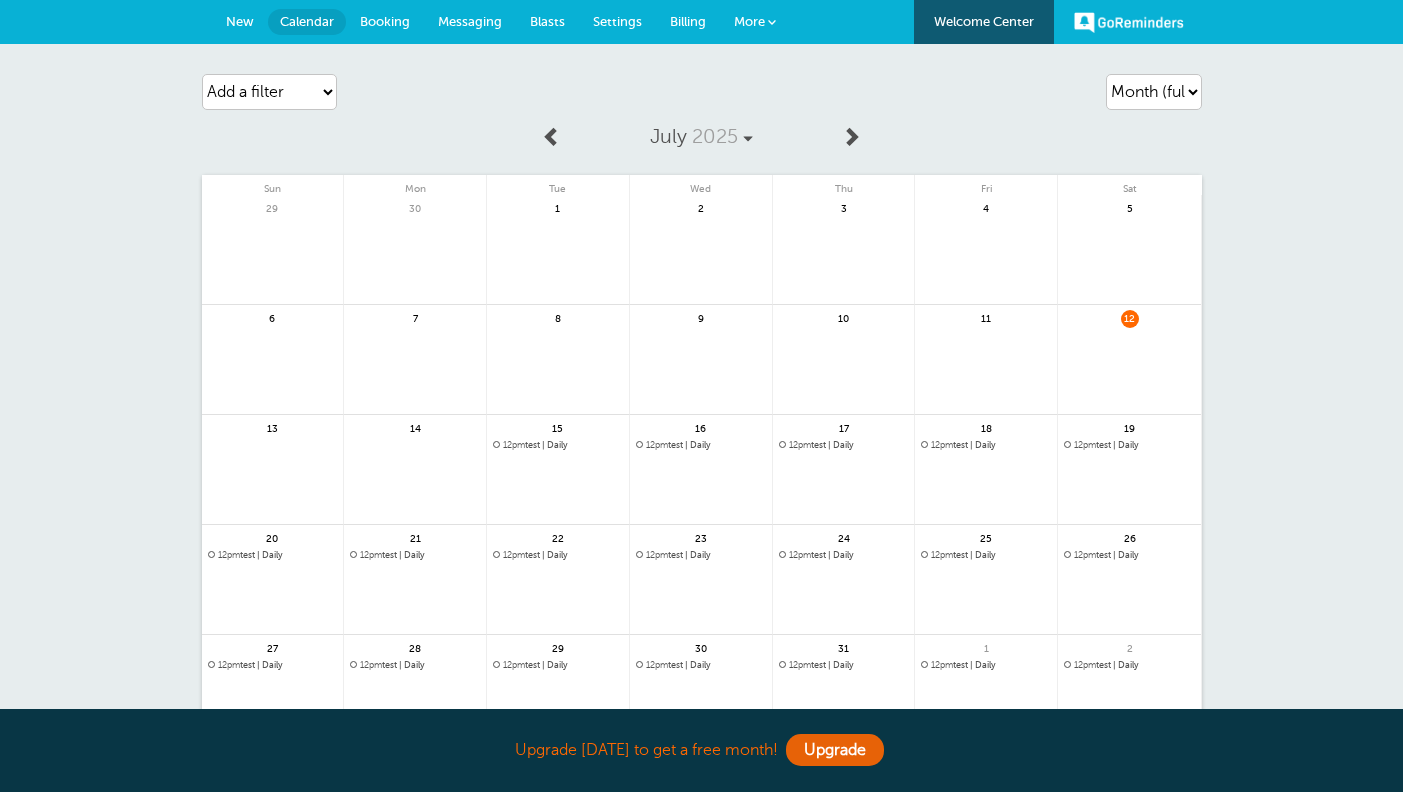 scroll, scrollTop: 0, scrollLeft: 0, axis: both 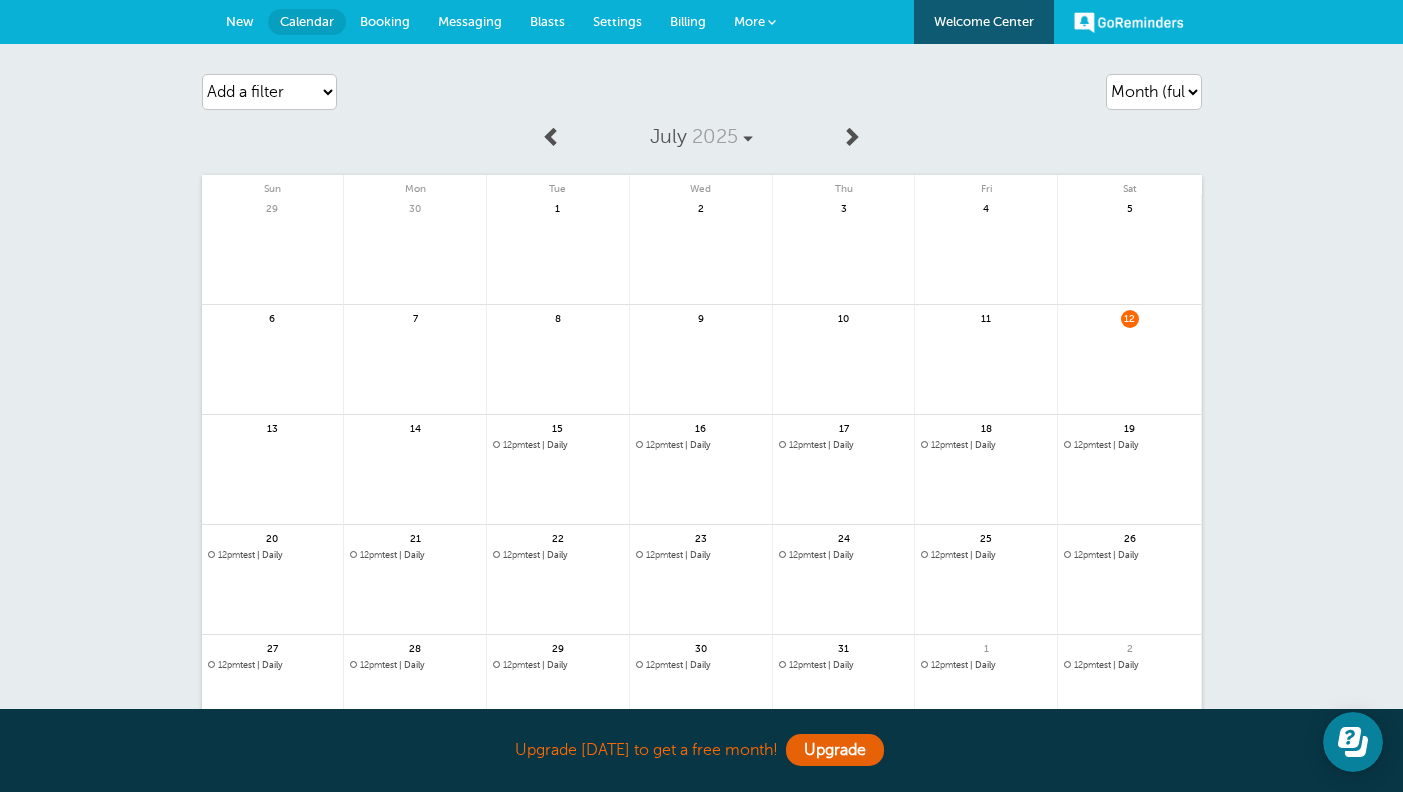 click on "Booking" at bounding box center [385, 21] 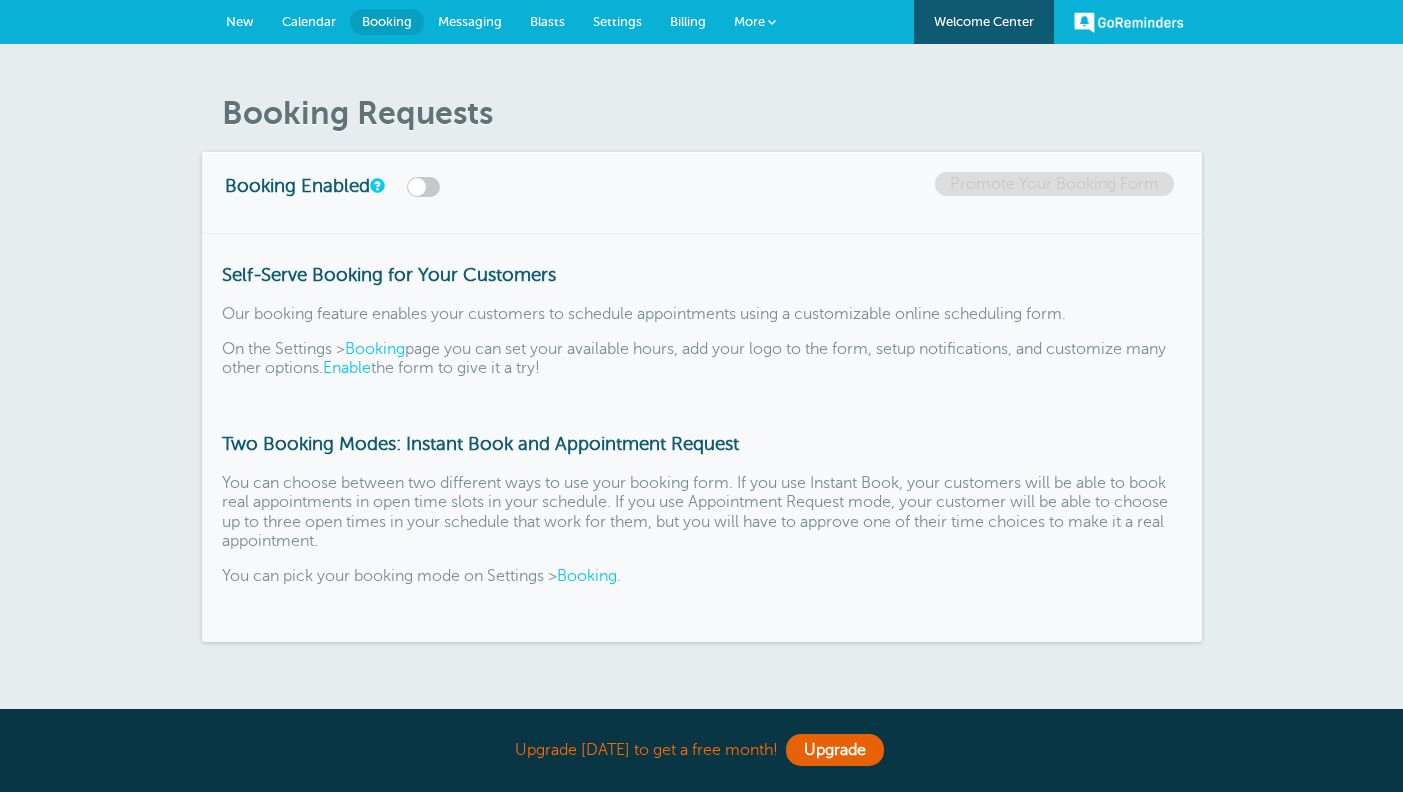 scroll, scrollTop: 0, scrollLeft: 0, axis: both 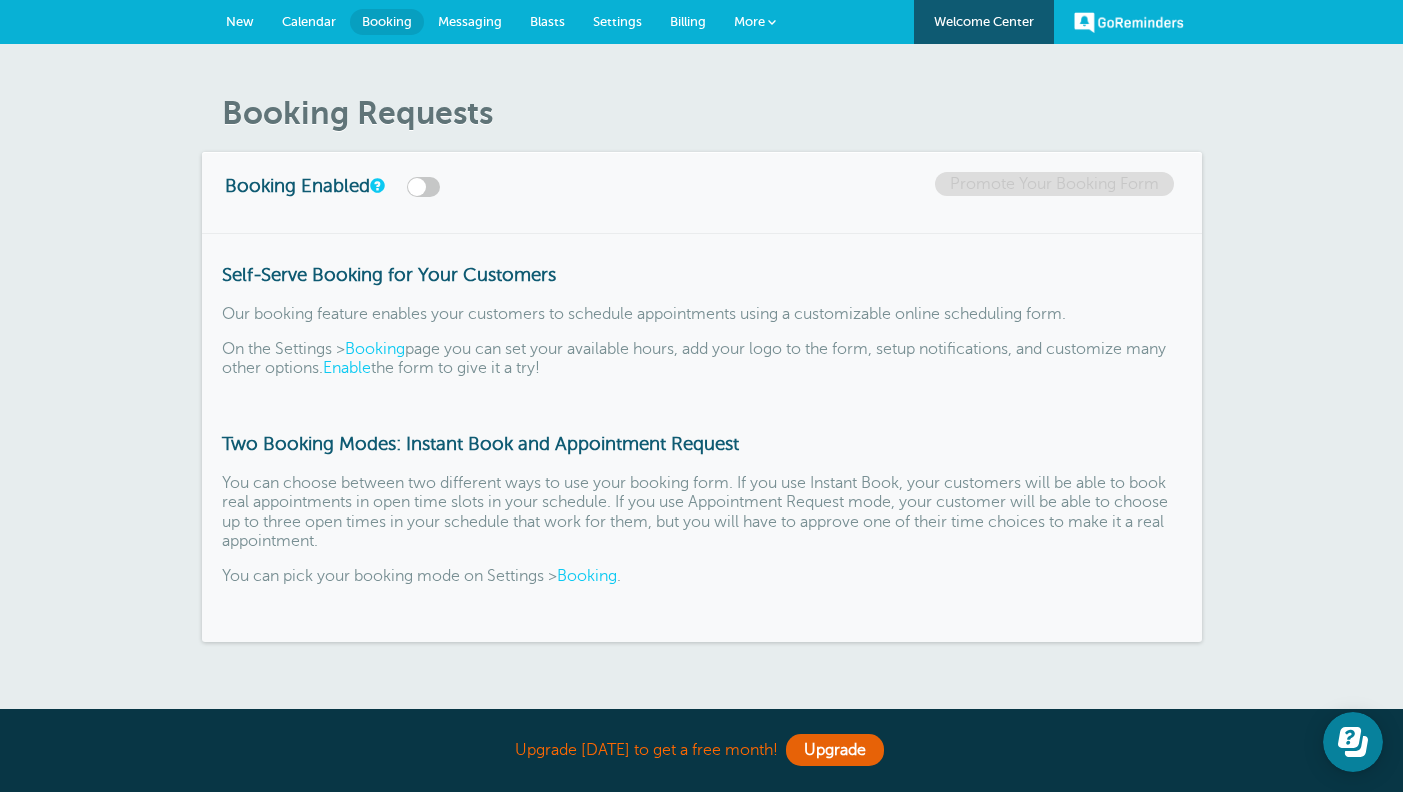click on "More" at bounding box center (755, 22) 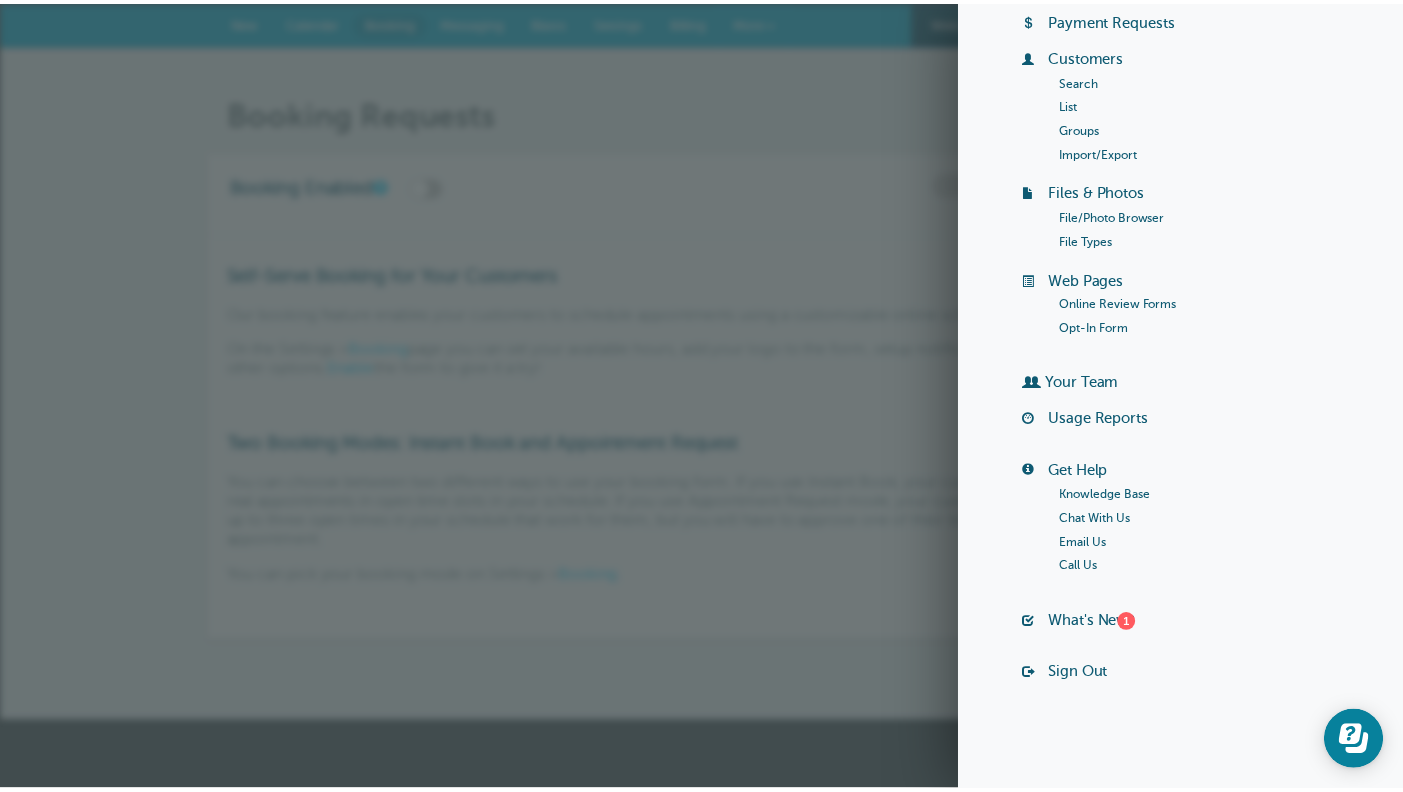 scroll, scrollTop: 0, scrollLeft: 0, axis: both 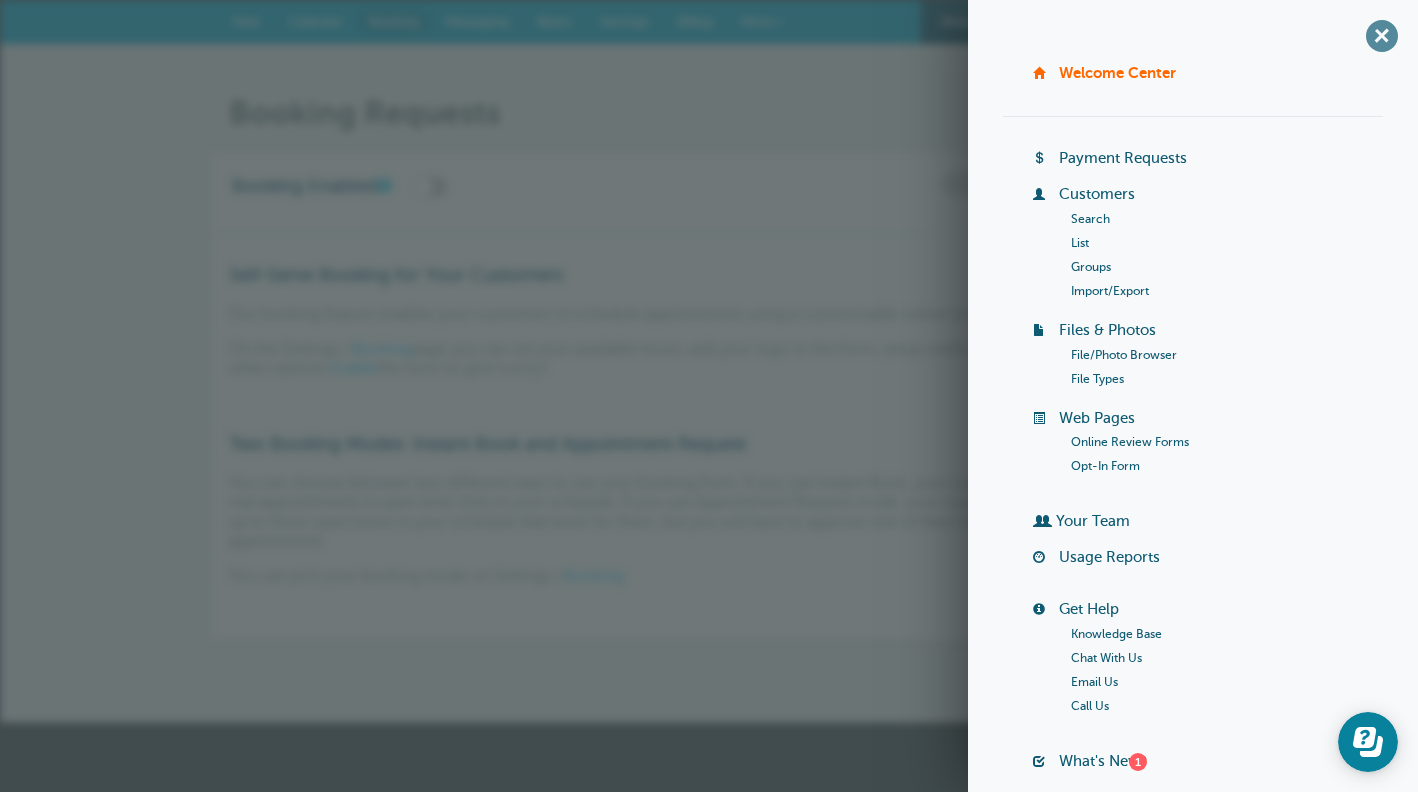 click on "+" at bounding box center (1381, 35) 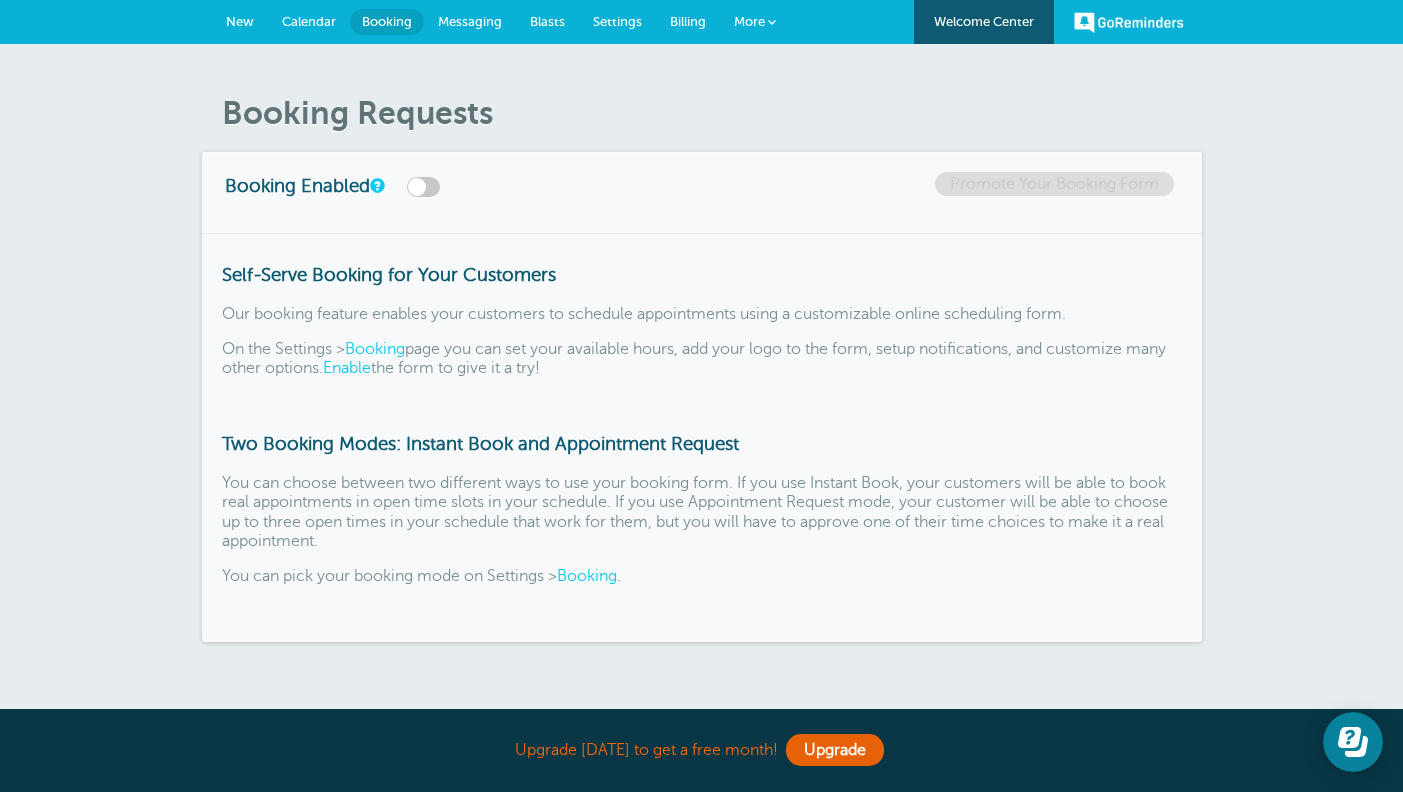 click on "Calendar" at bounding box center (309, 21) 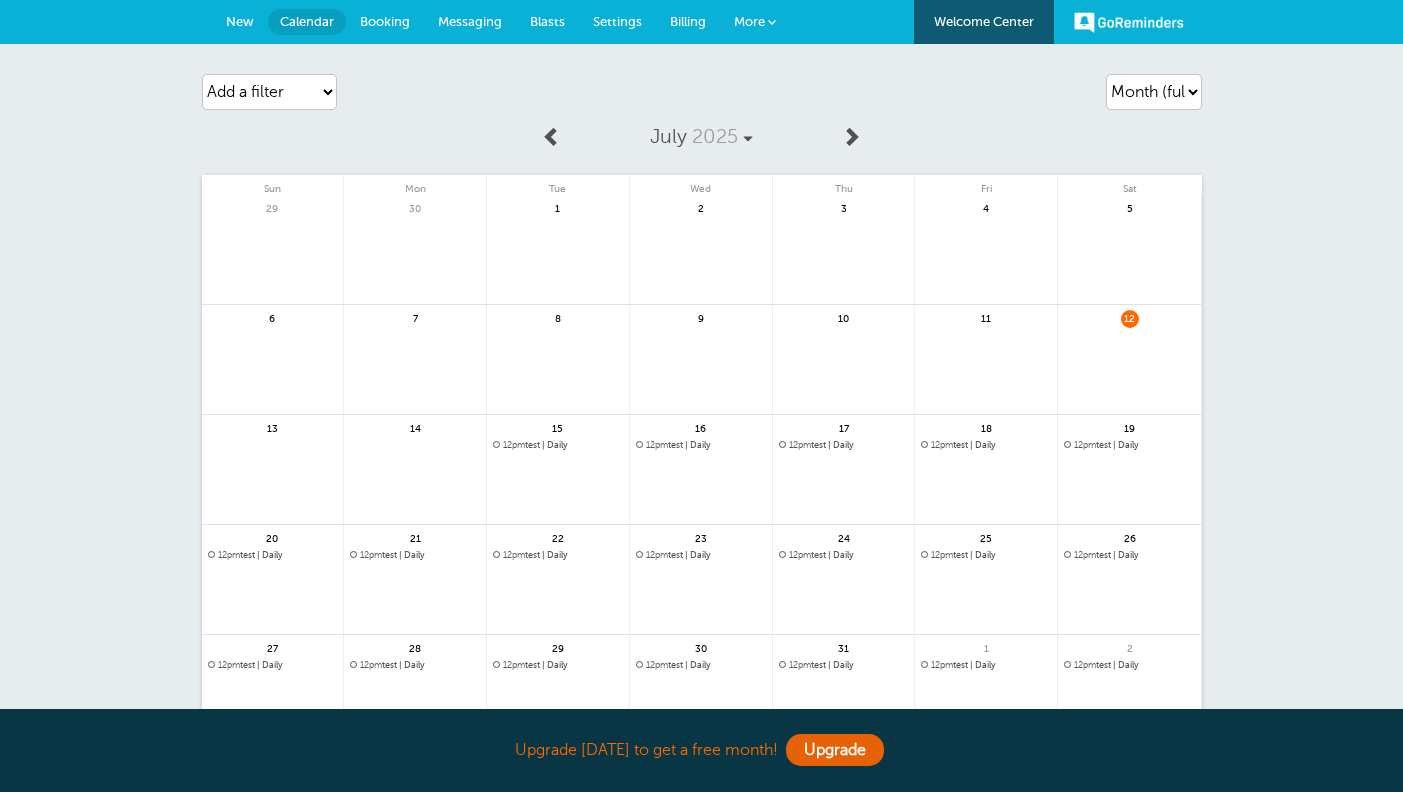 scroll, scrollTop: 0, scrollLeft: 0, axis: both 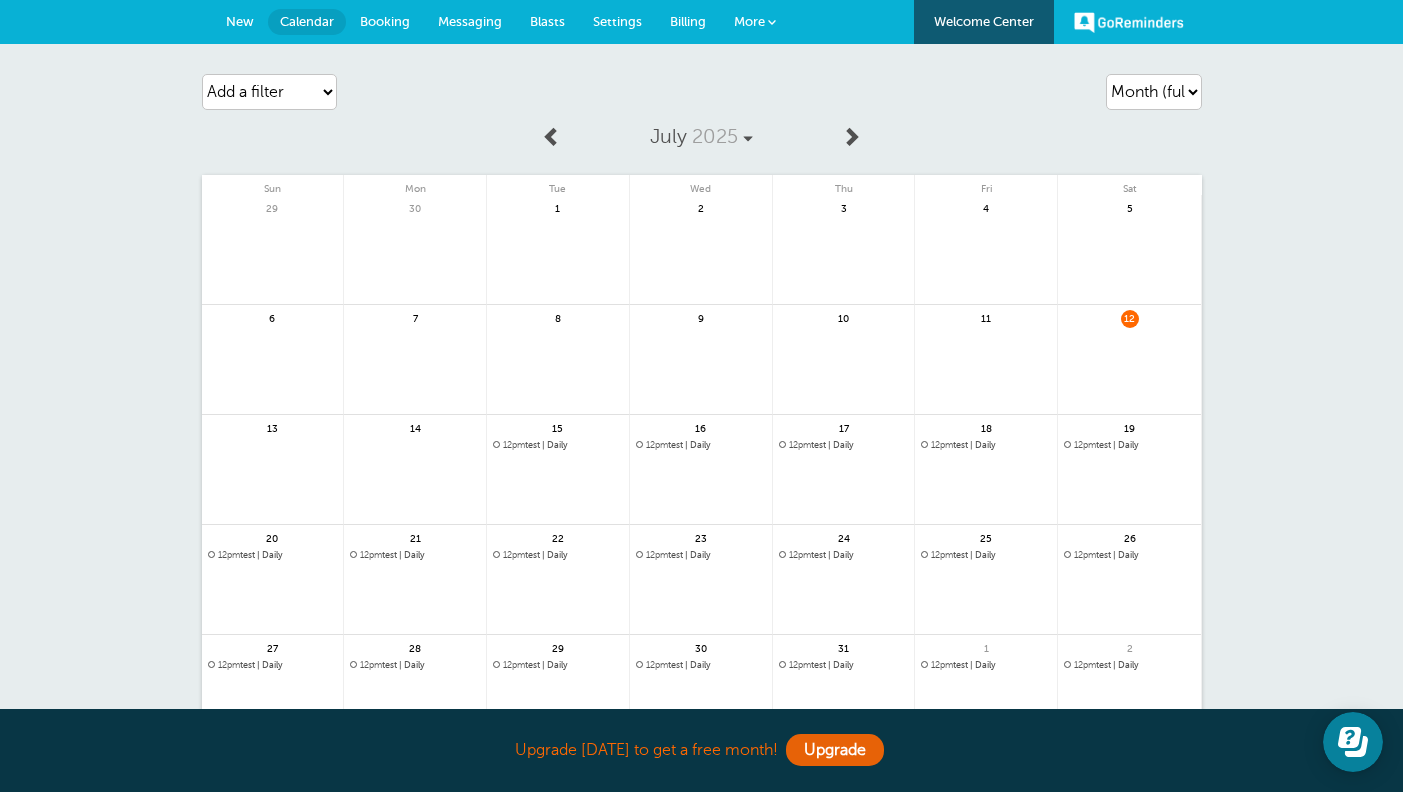 click on "12pm
test | Daily" at bounding box center (558, 445) 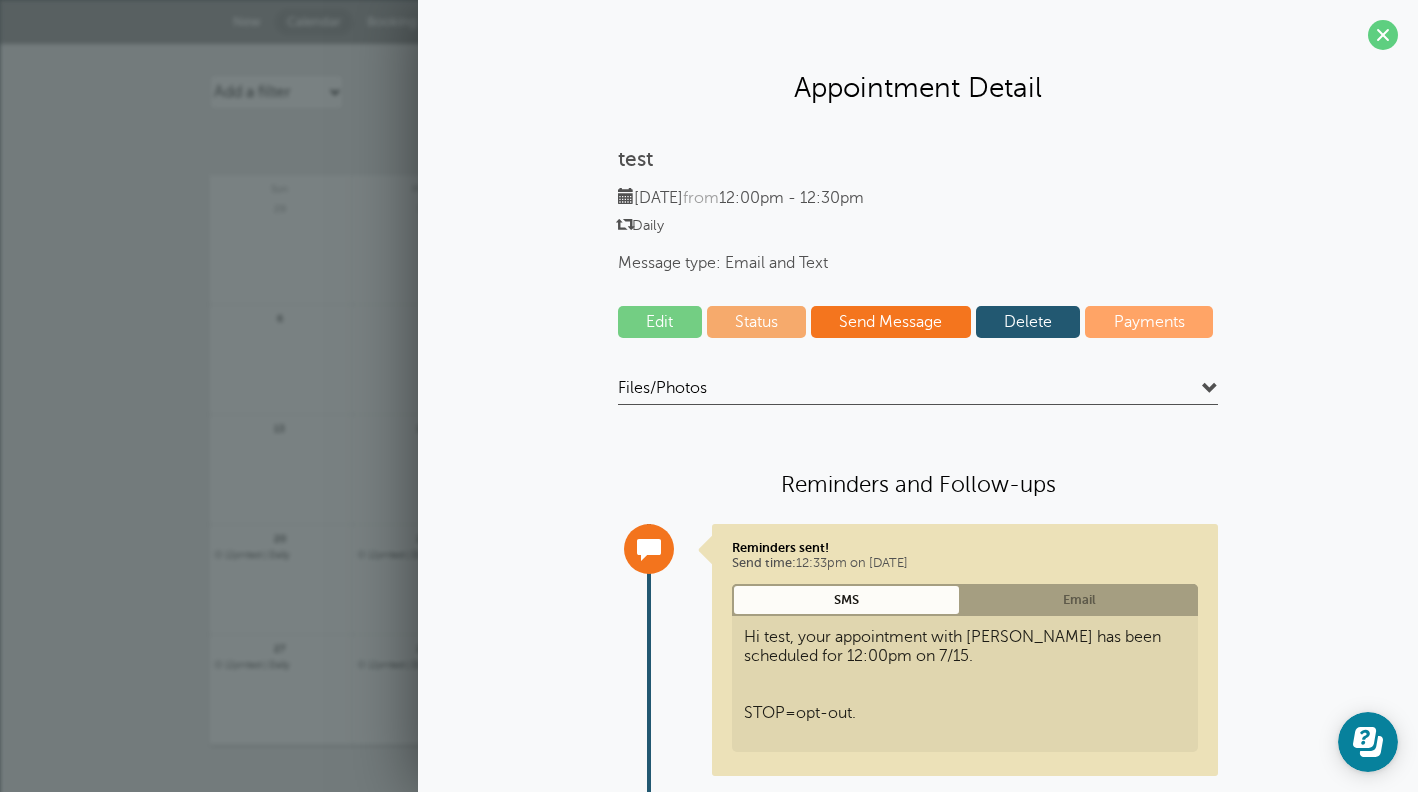 click on "Delete" at bounding box center [1028, 322] 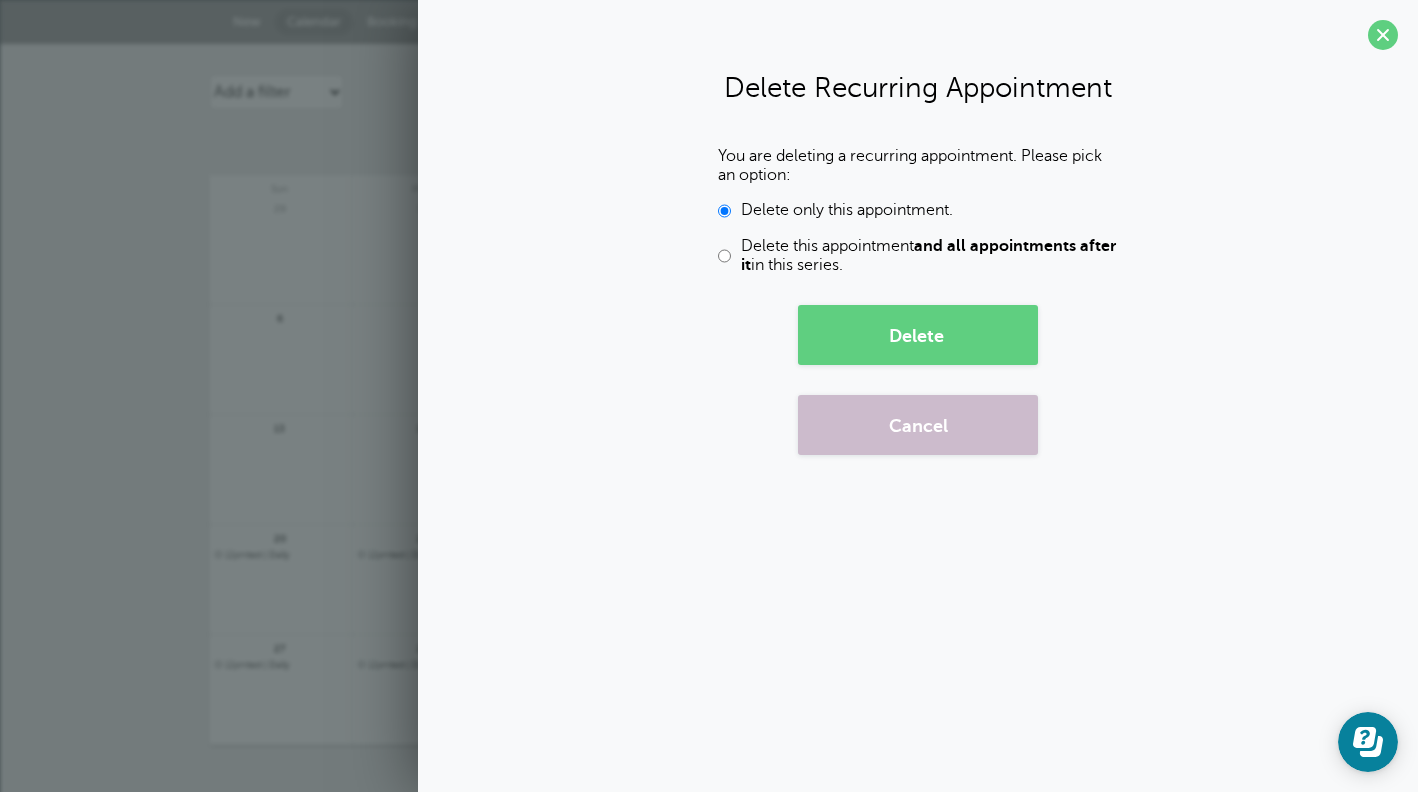 click on "Delete this appointment  and all appointments after it  in this series." at bounding box center [929, 256] 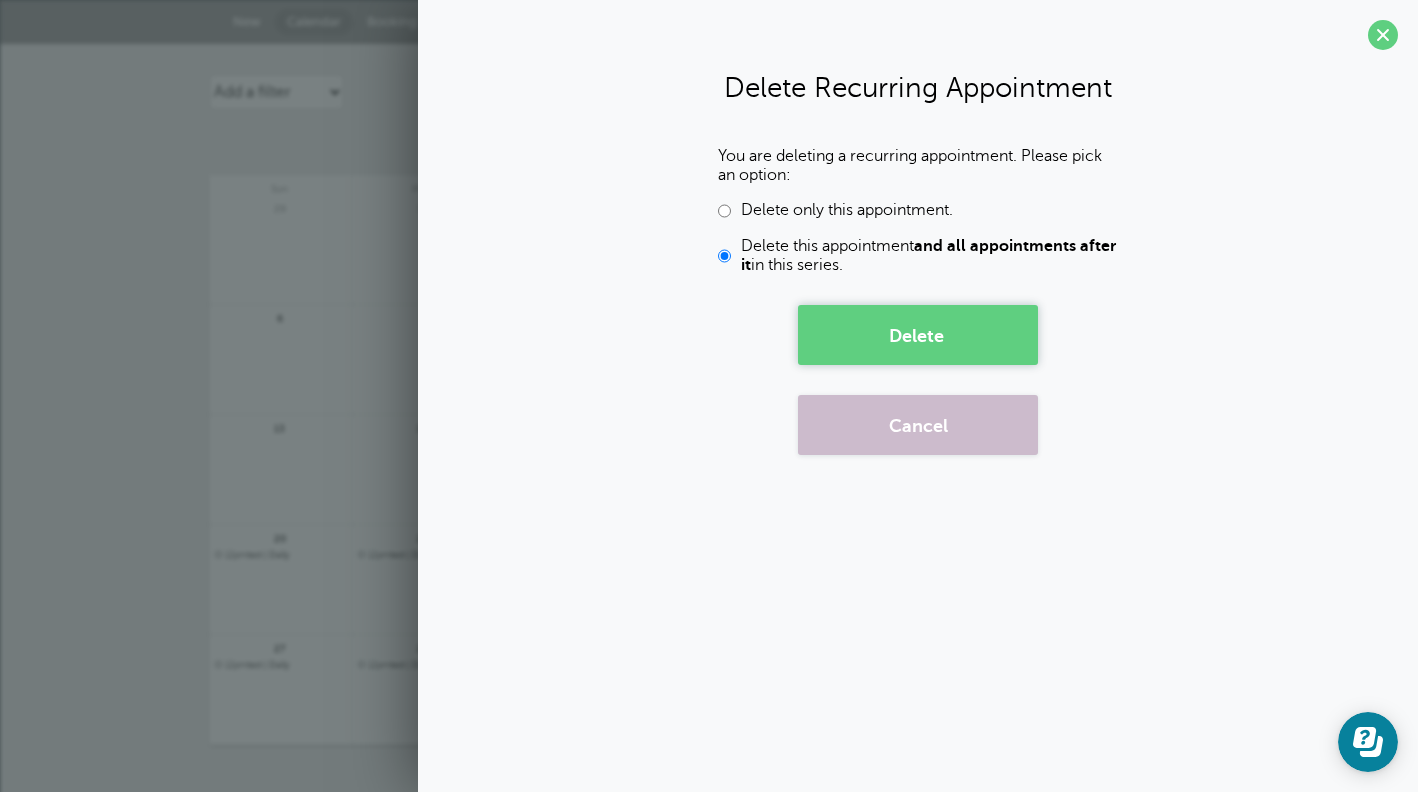 click on "Delete" at bounding box center (918, 335) 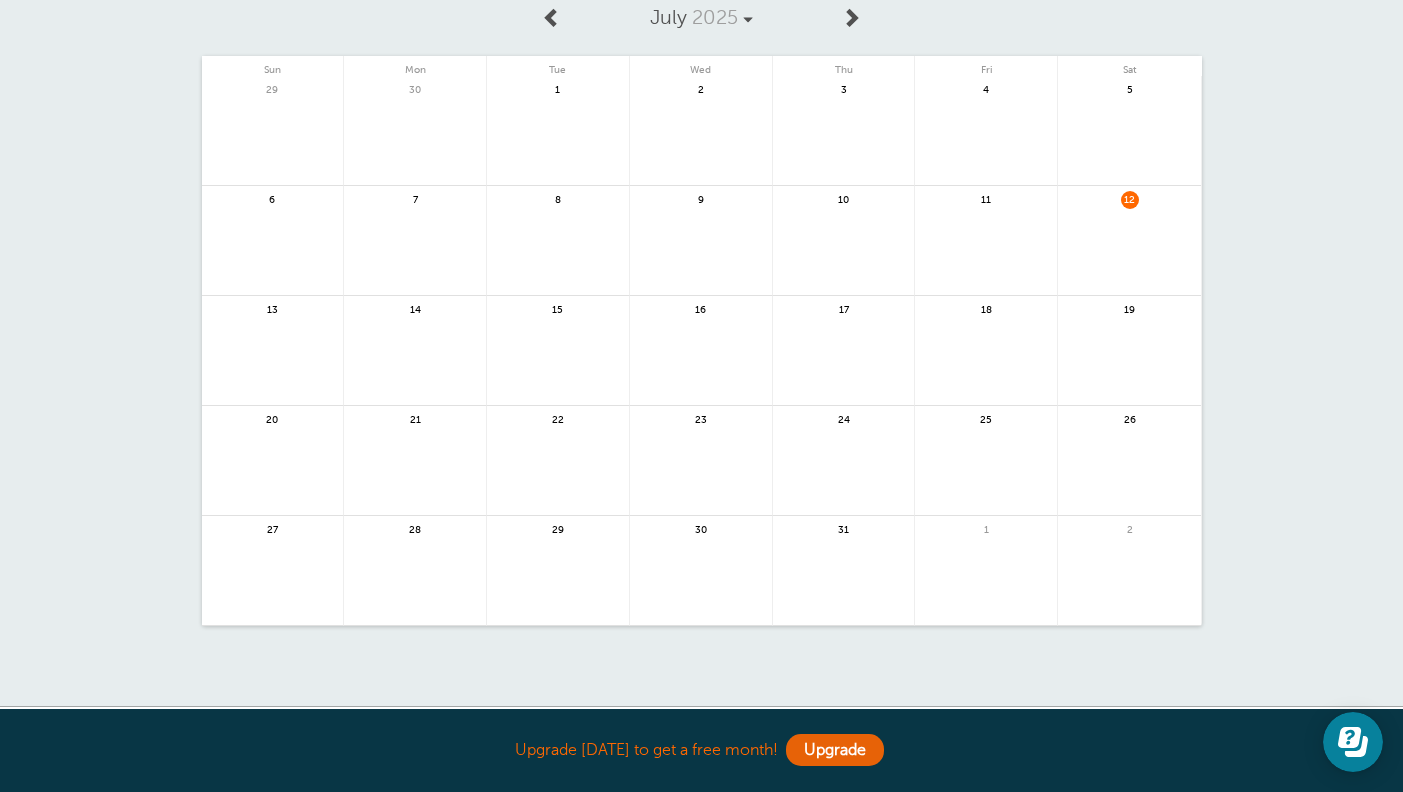 scroll, scrollTop: 0, scrollLeft: 0, axis: both 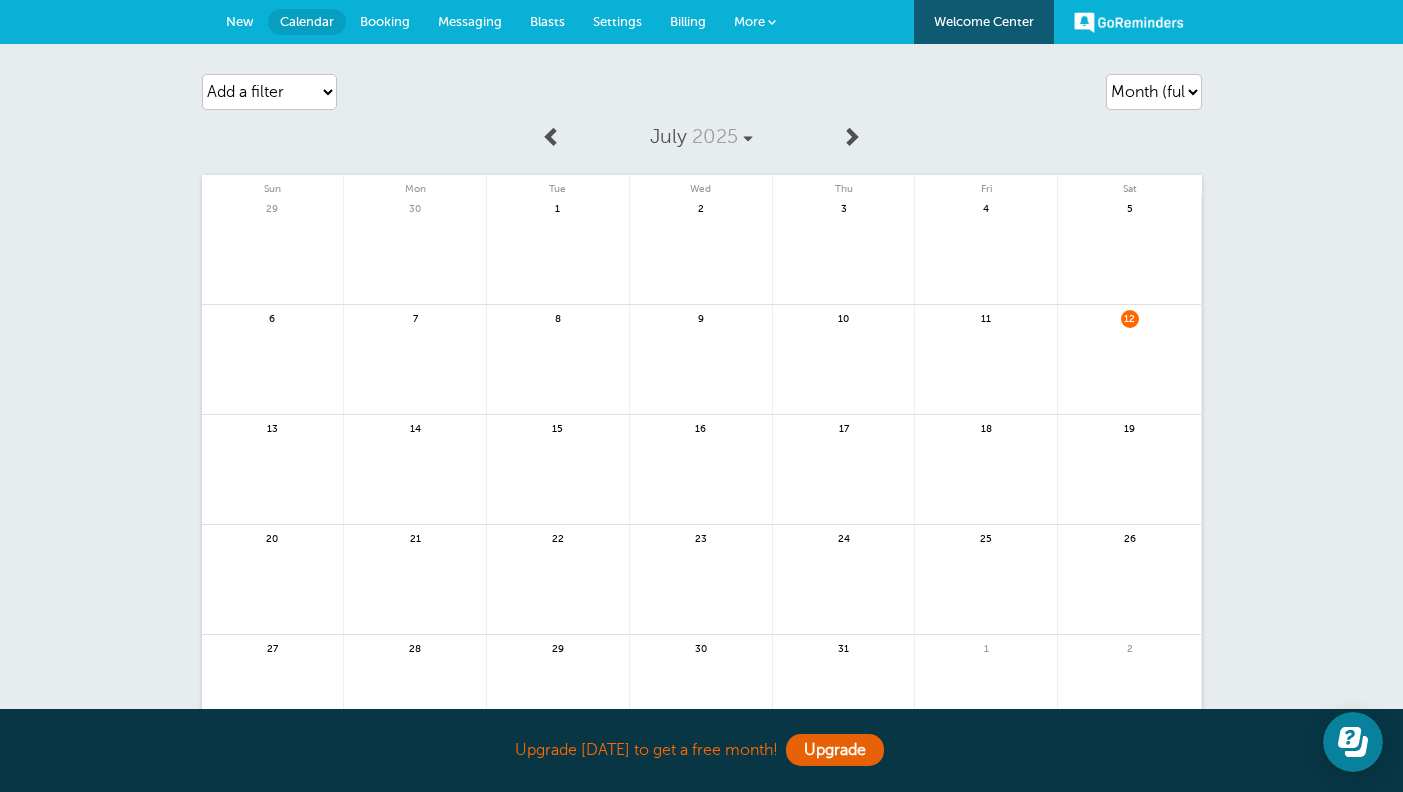 click on "Calendar" at bounding box center (307, 21) 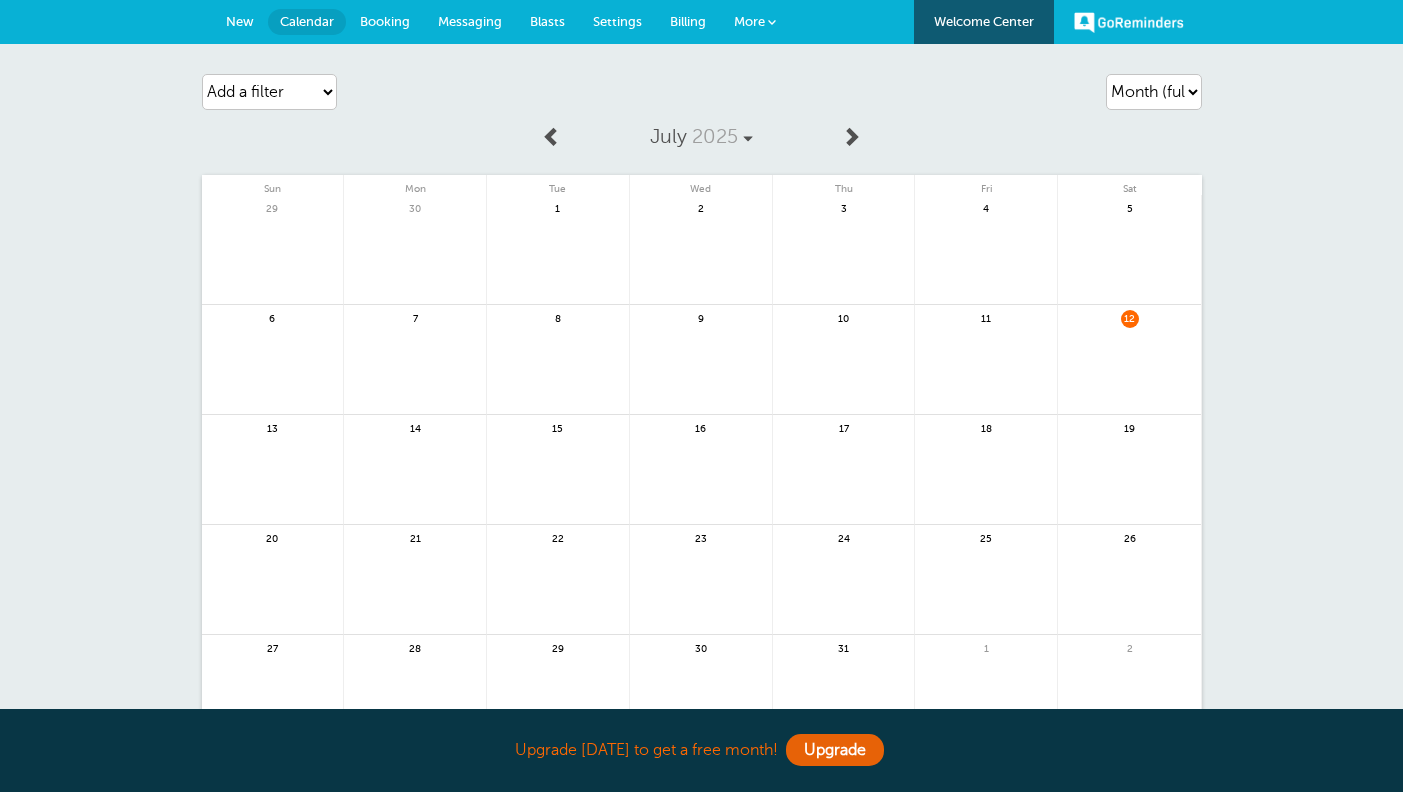 scroll, scrollTop: 0, scrollLeft: 0, axis: both 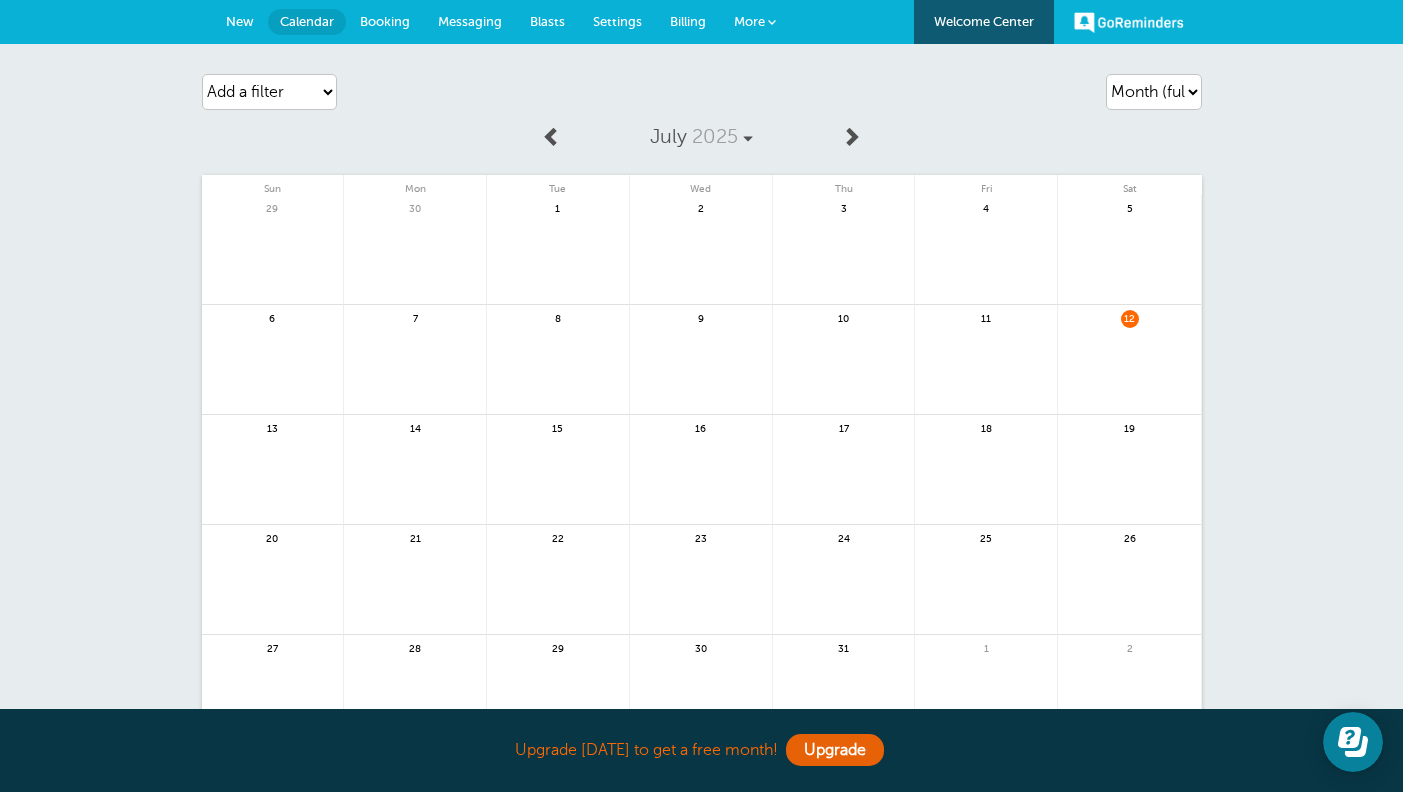 click on "New" at bounding box center (240, 22) 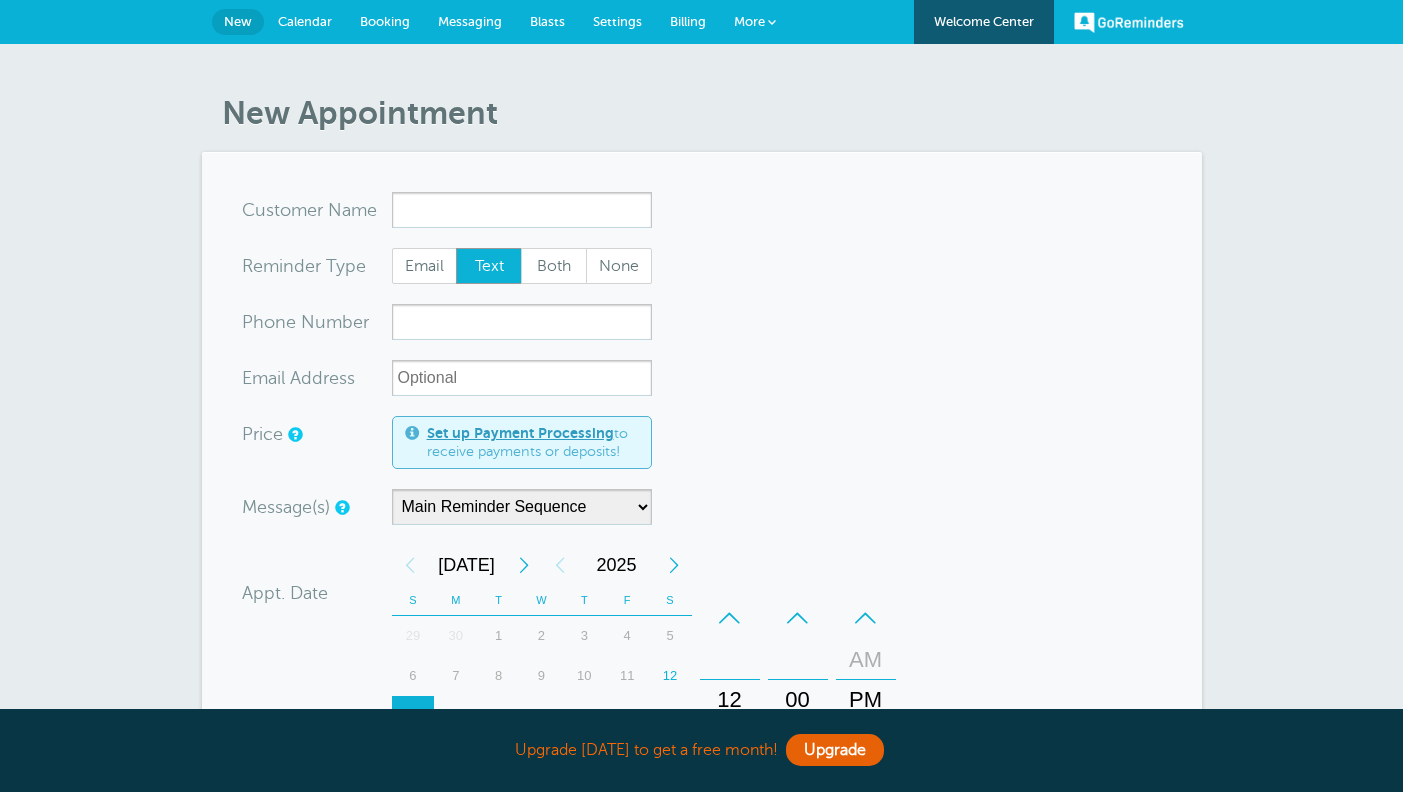 scroll, scrollTop: 0, scrollLeft: 0, axis: both 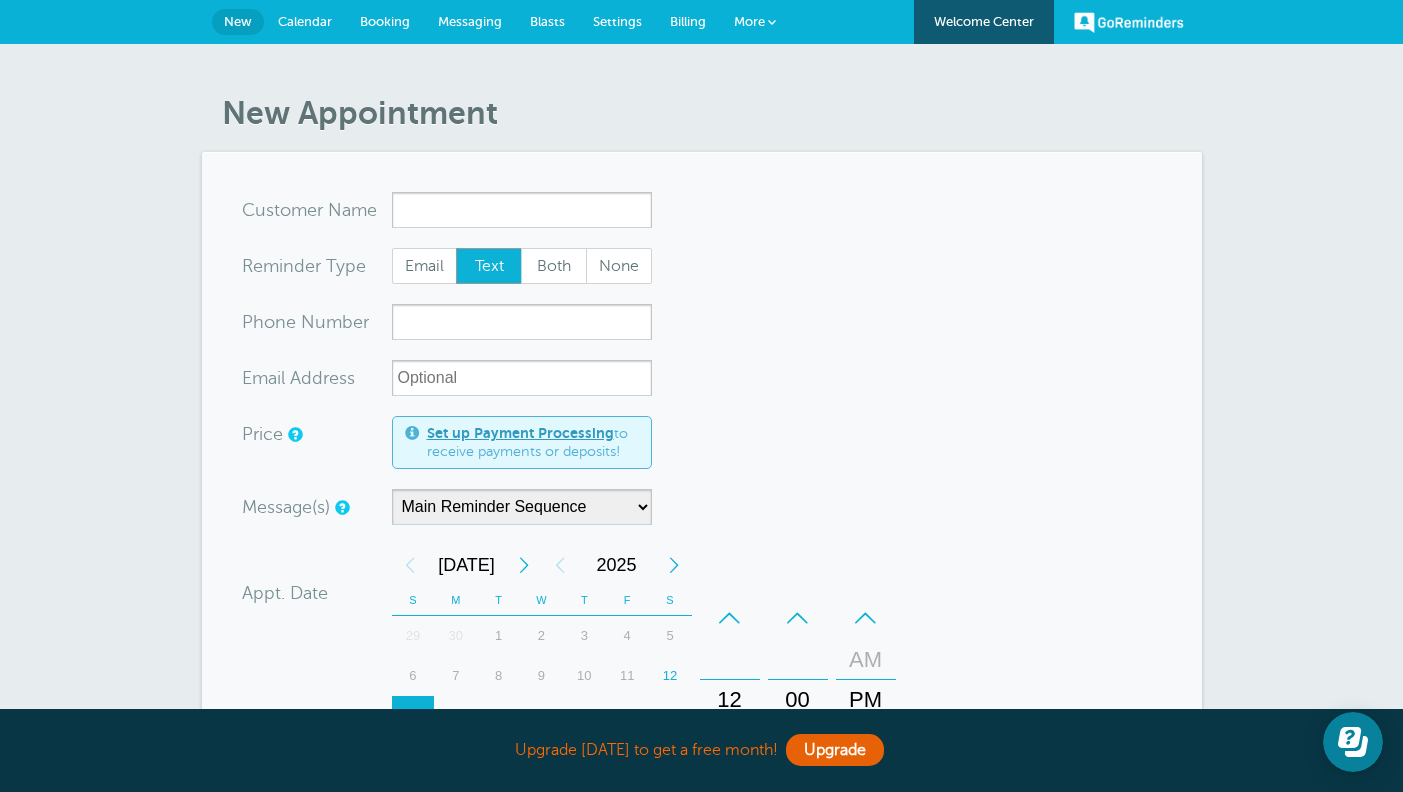 click on "Calendar" at bounding box center [305, 21] 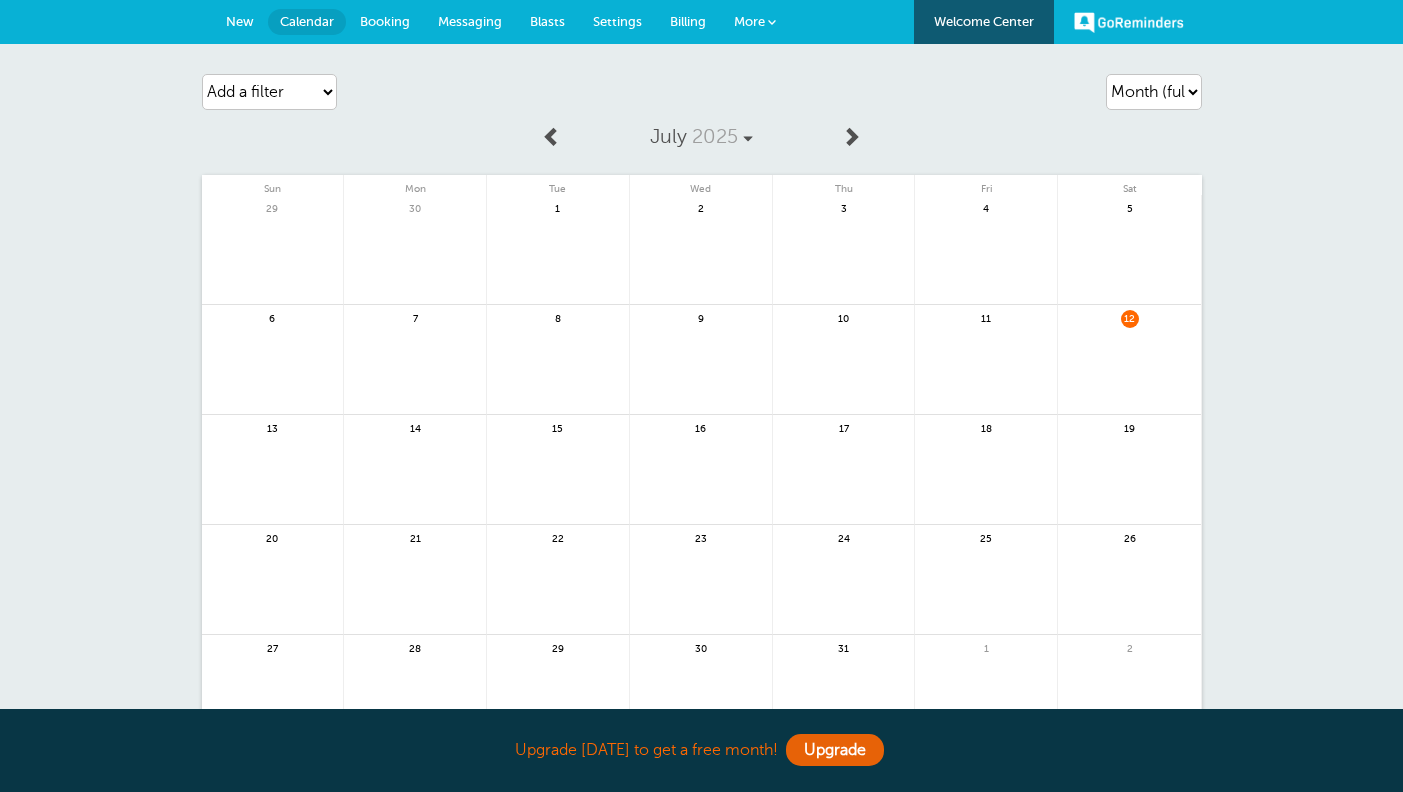 scroll, scrollTop: 0, scrollLeft: 0, axis: both 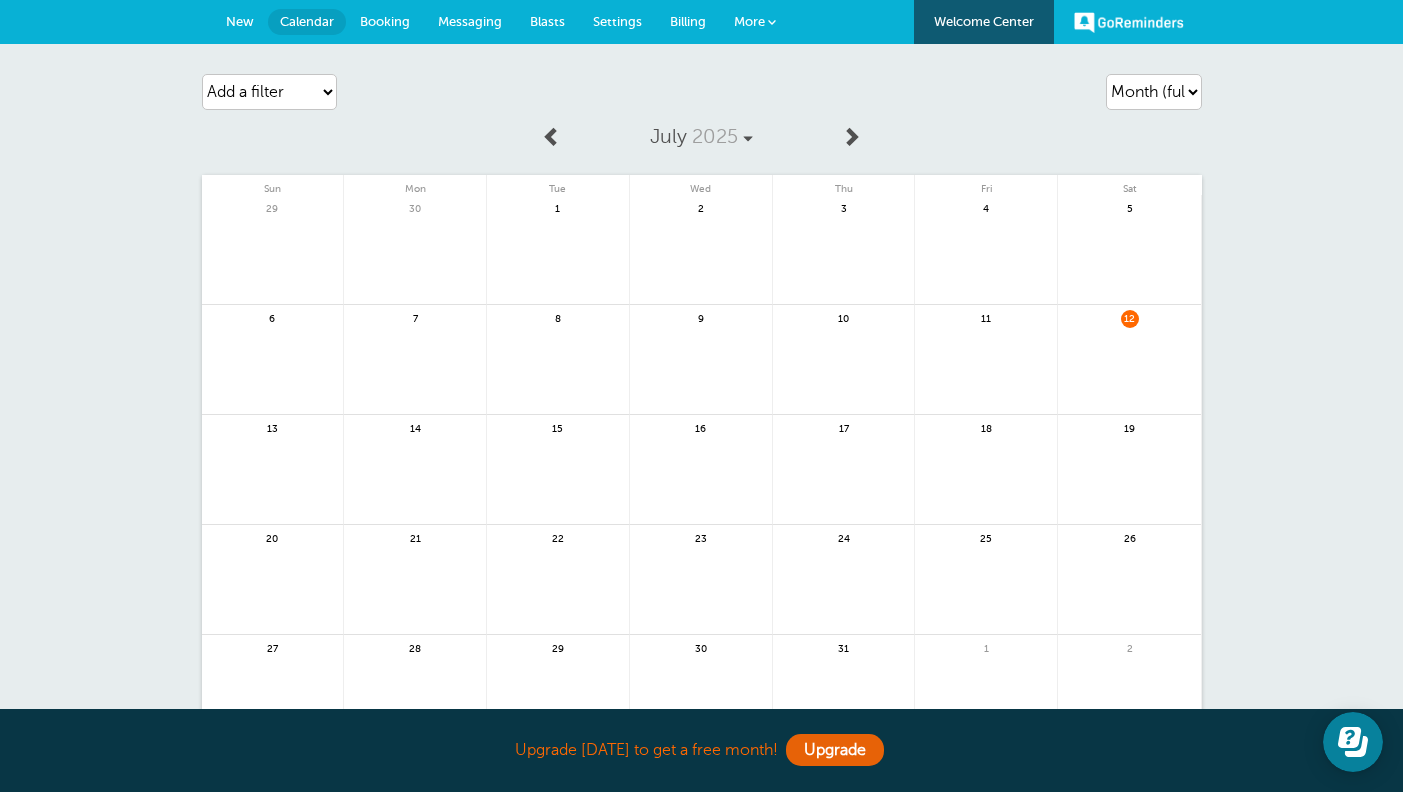 click at bounding box center (701, 591) 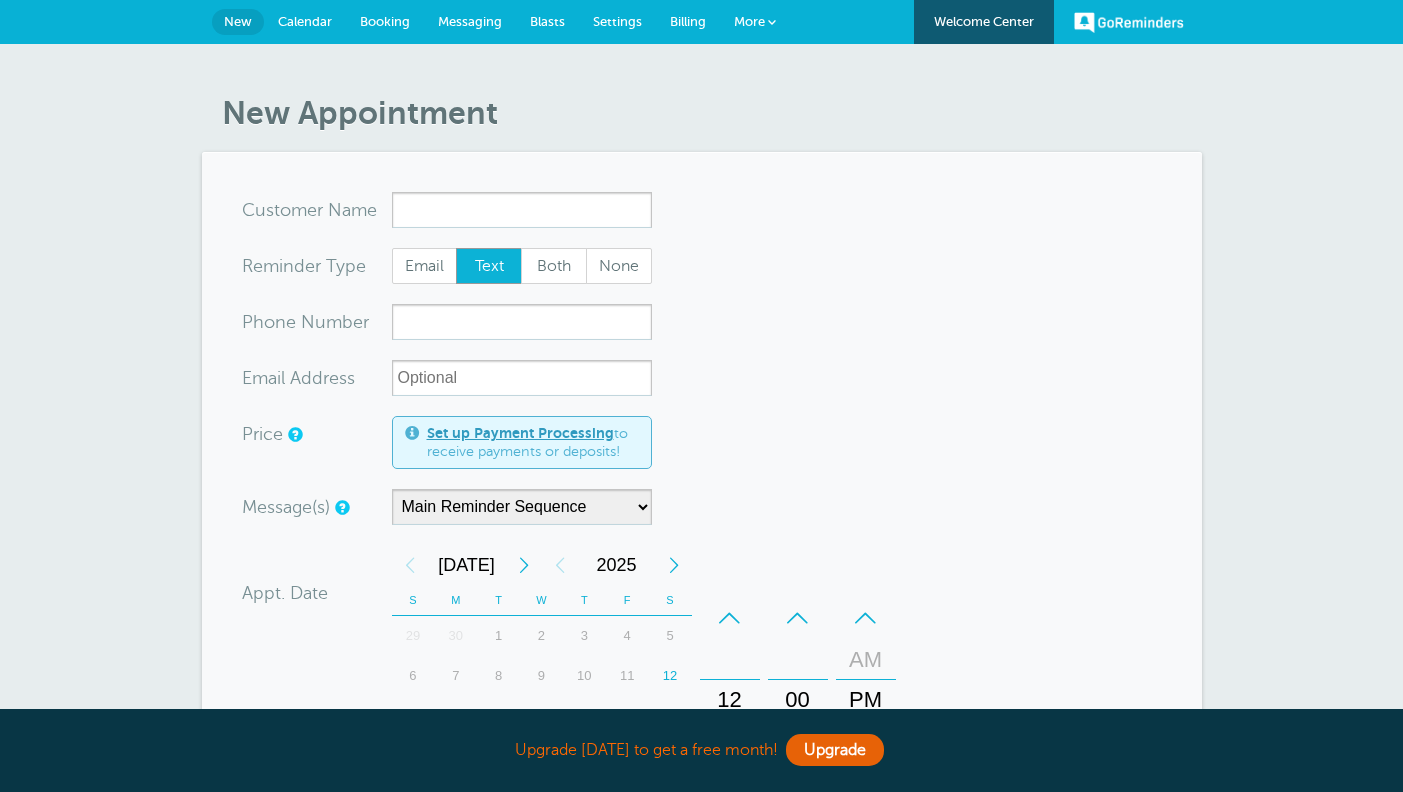 scroll, scrollTop: 0, scrollLeft: 0, axis: both 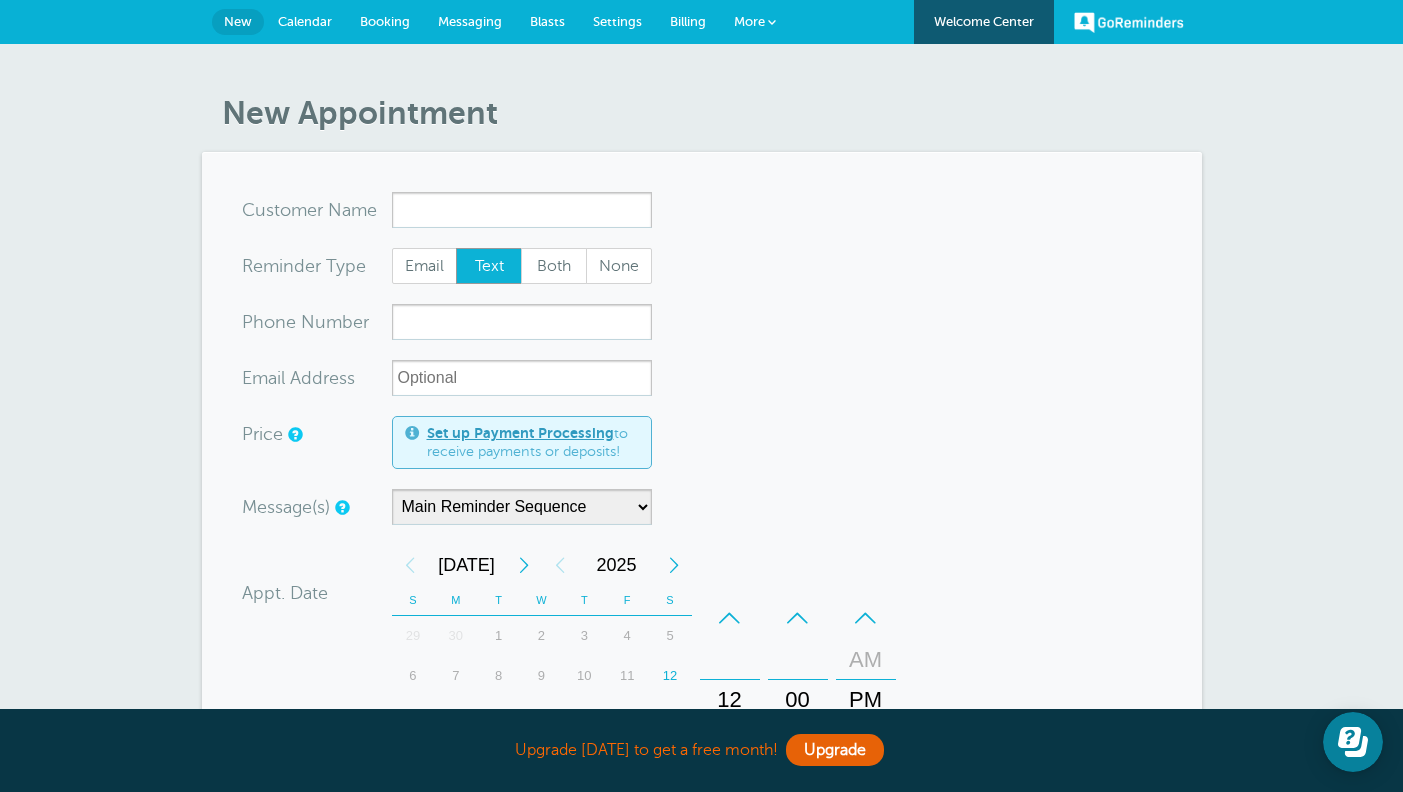click on "Calendar" at bounding box center [305, 21] 